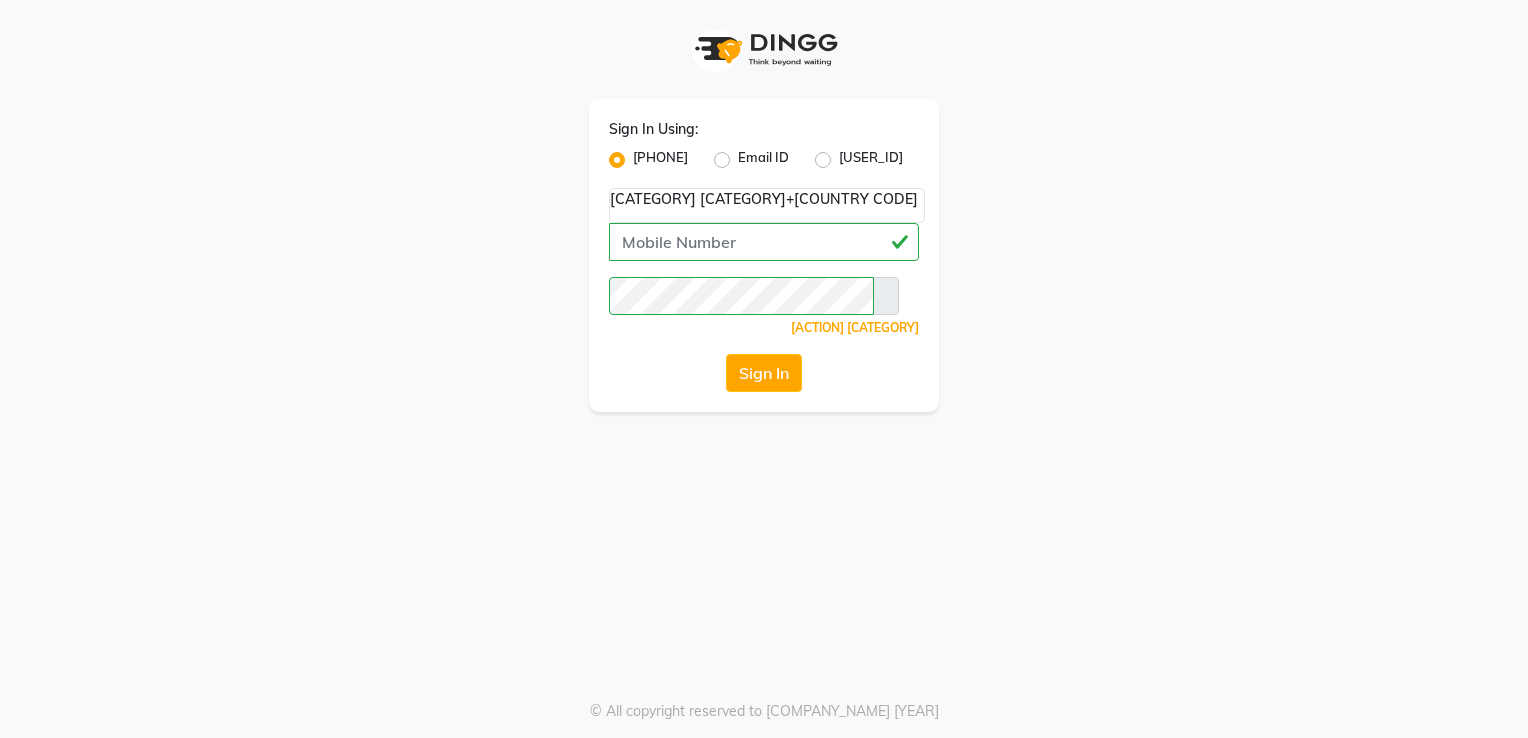 scroll, scrollTop: 0, scrollLeft: 0, axis: both 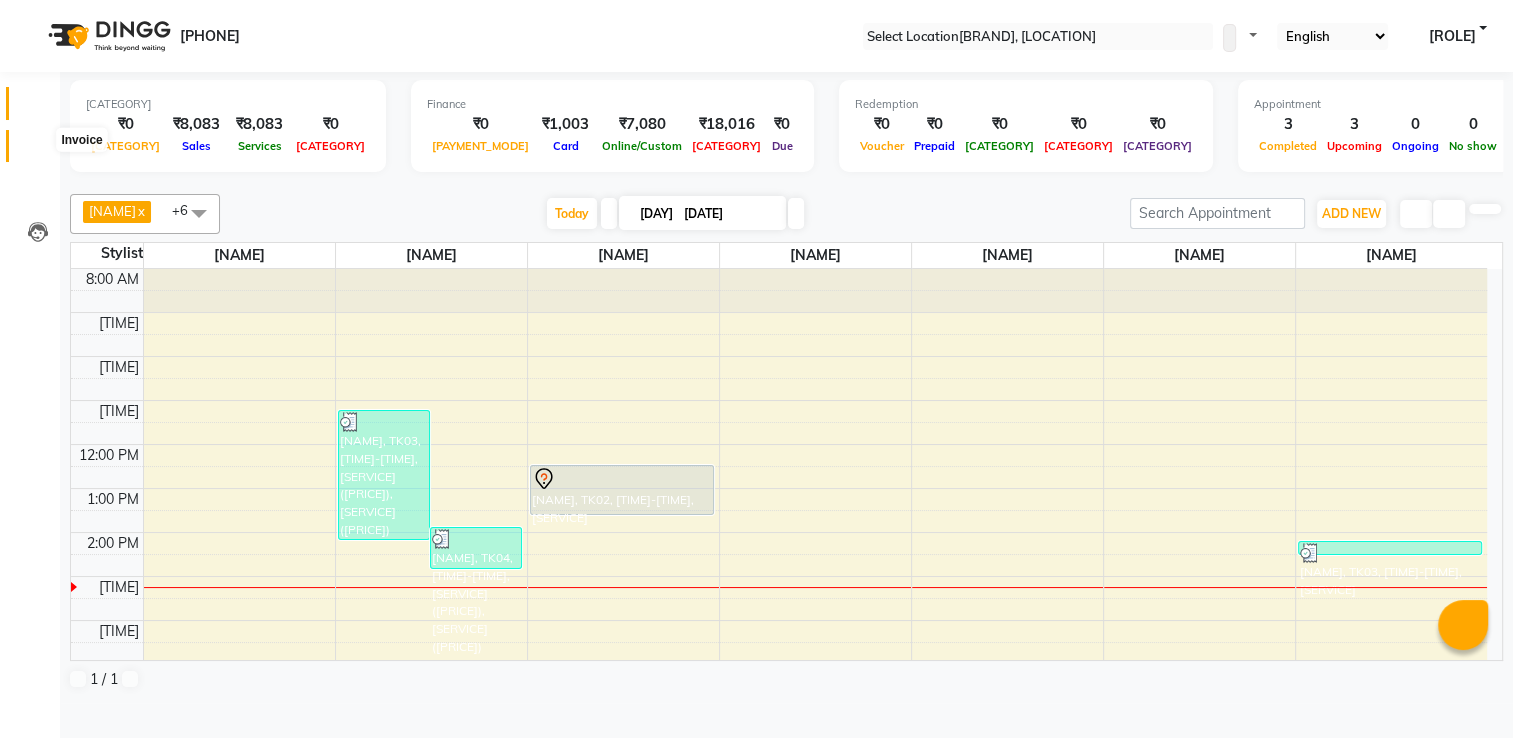 click at bounding box center [38, 151] 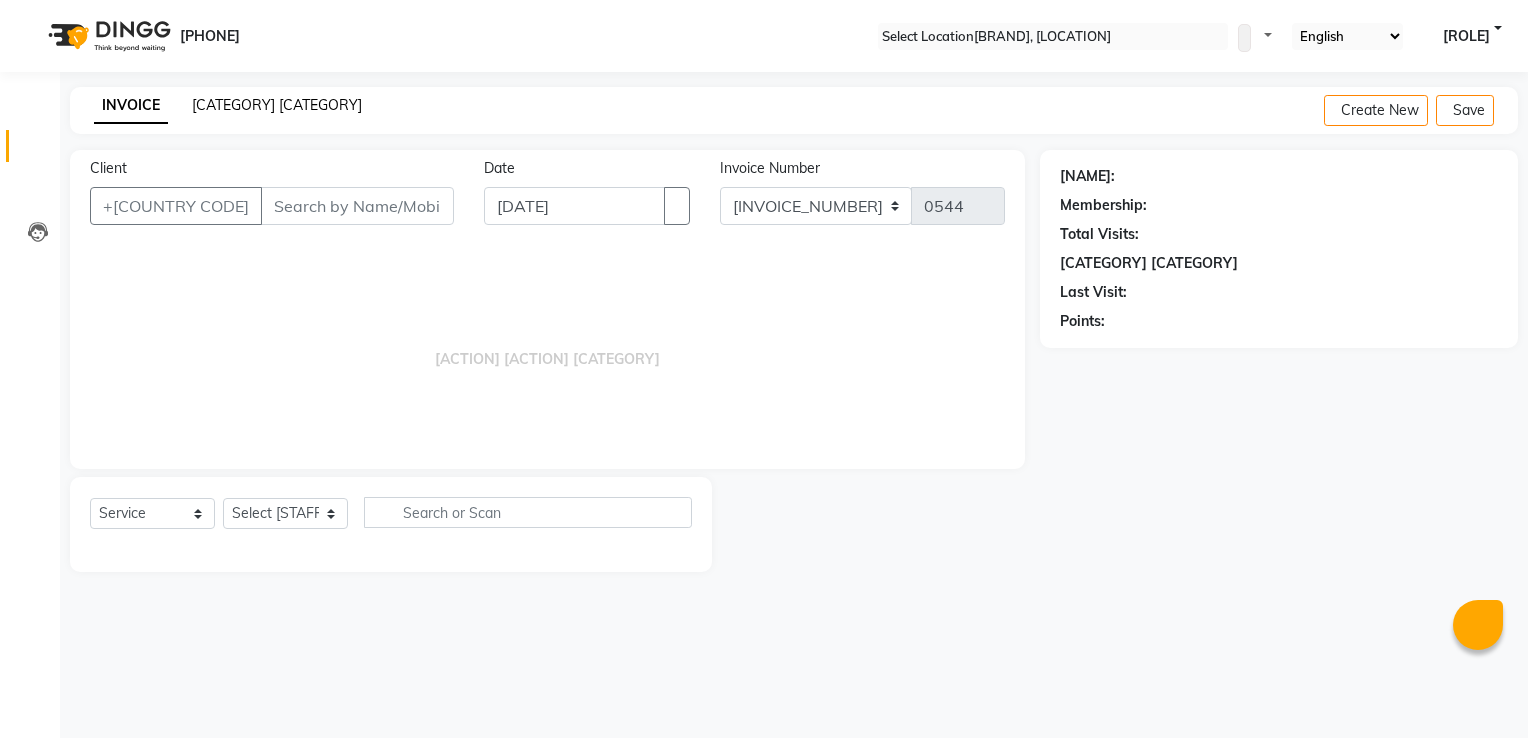 click on "[CATEGORY] [CATEGORY]" at bounding box center (277, 105) 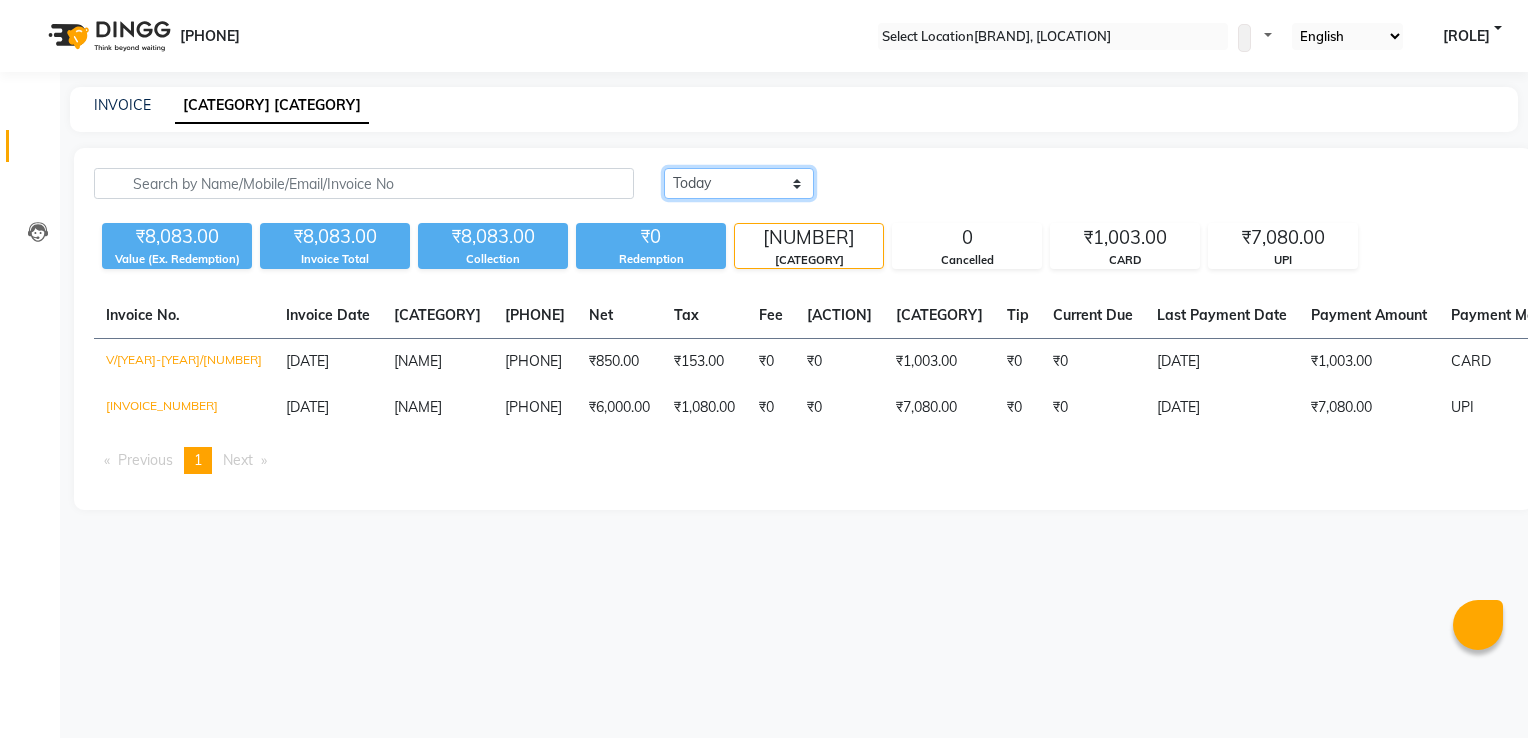 click on "[DATE] [DATE] [DATE]" at bounding box center [739, 183] 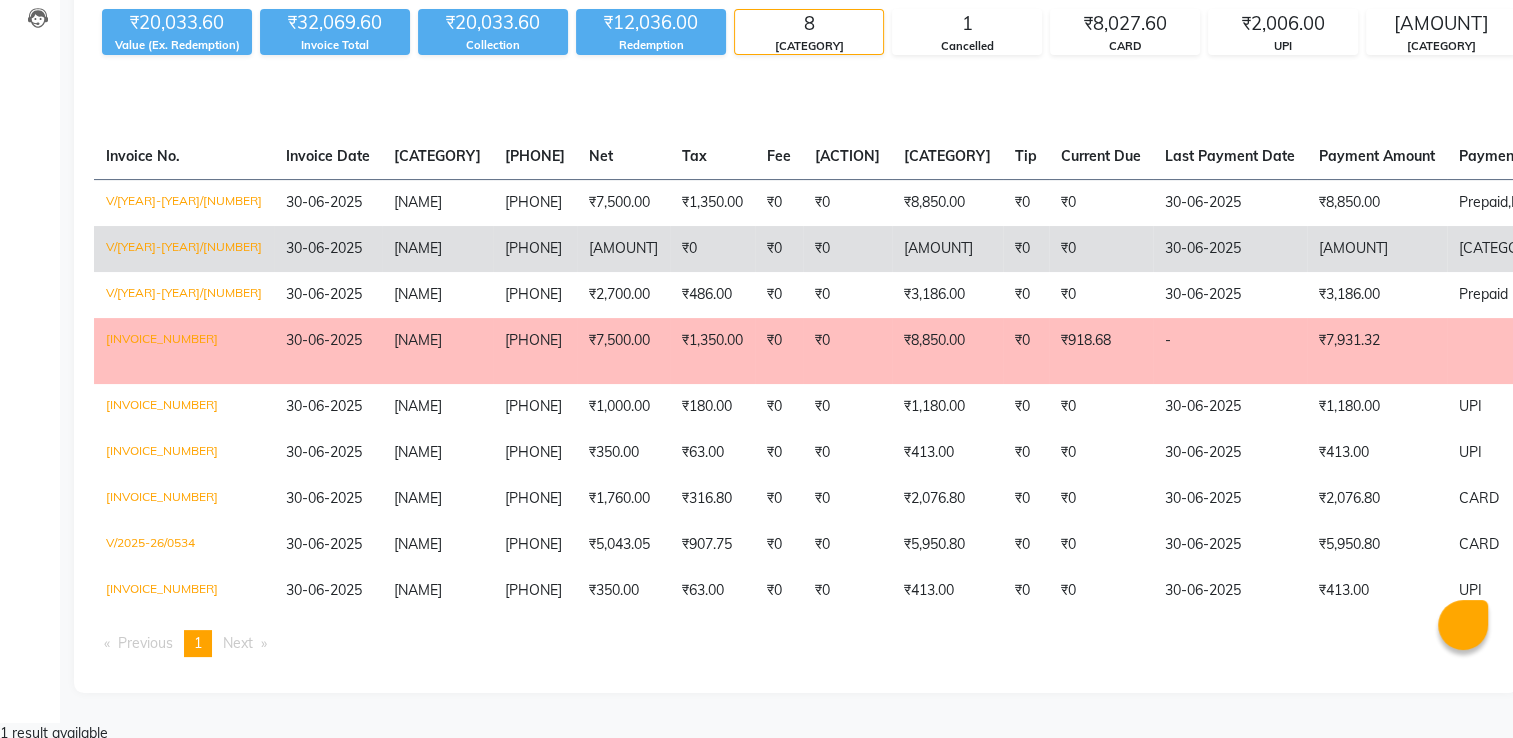 scroll, scrollTop: 142, scrollLeft: 0, axis: vertical 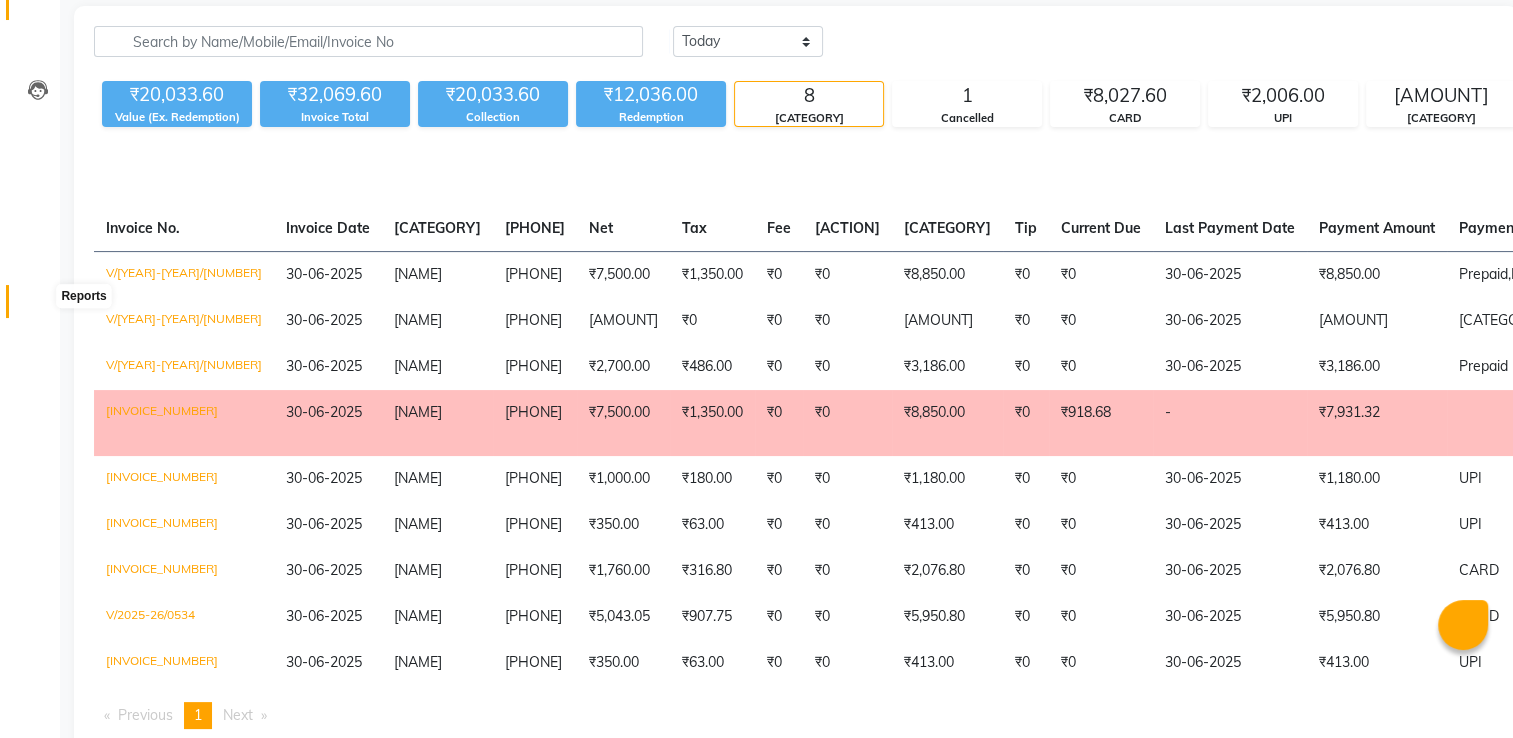 click at bounding box center [38, 306] 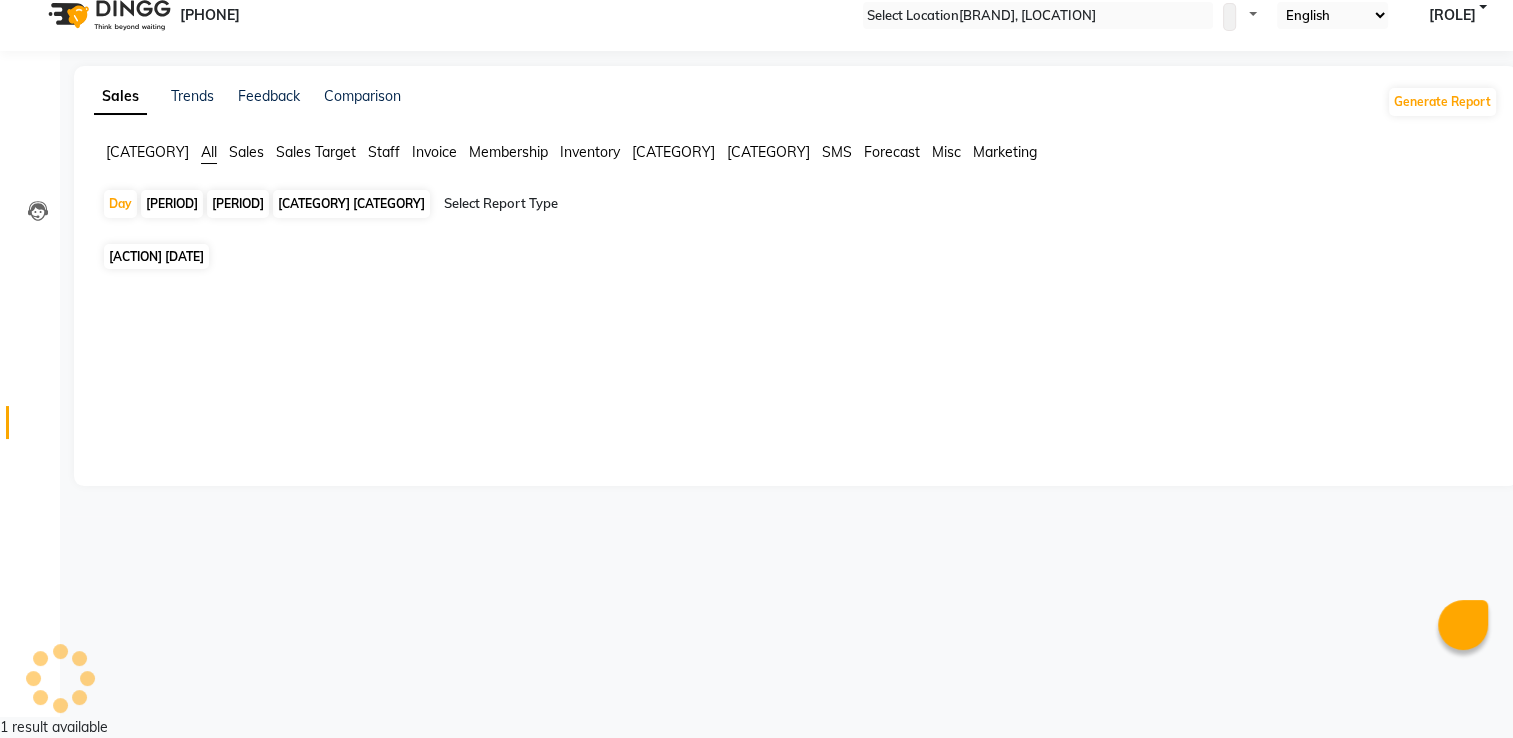 scroll, scrollTop: 0, scrollLeft: 0, axis: both 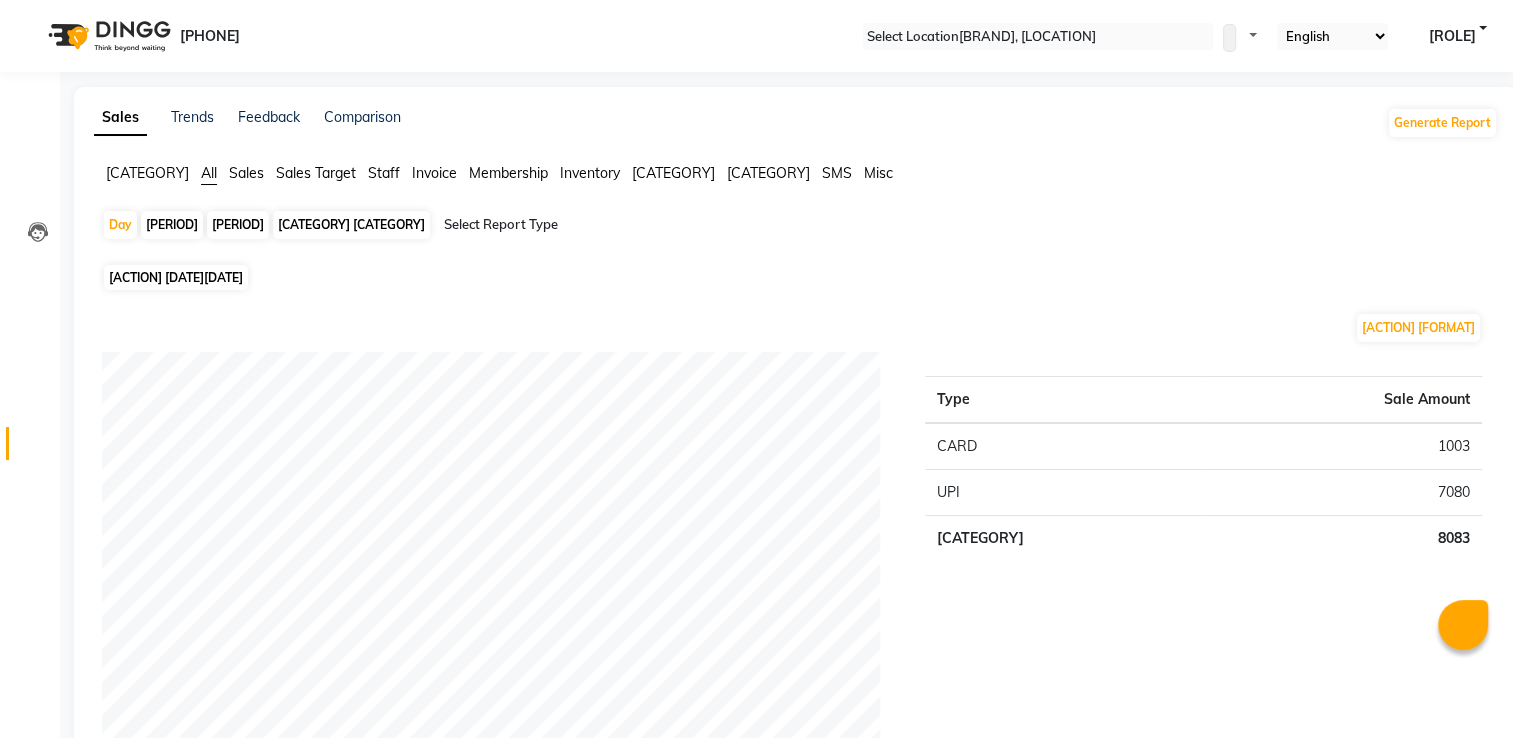 click on "Sales Target" at bounding box center (147, 173) 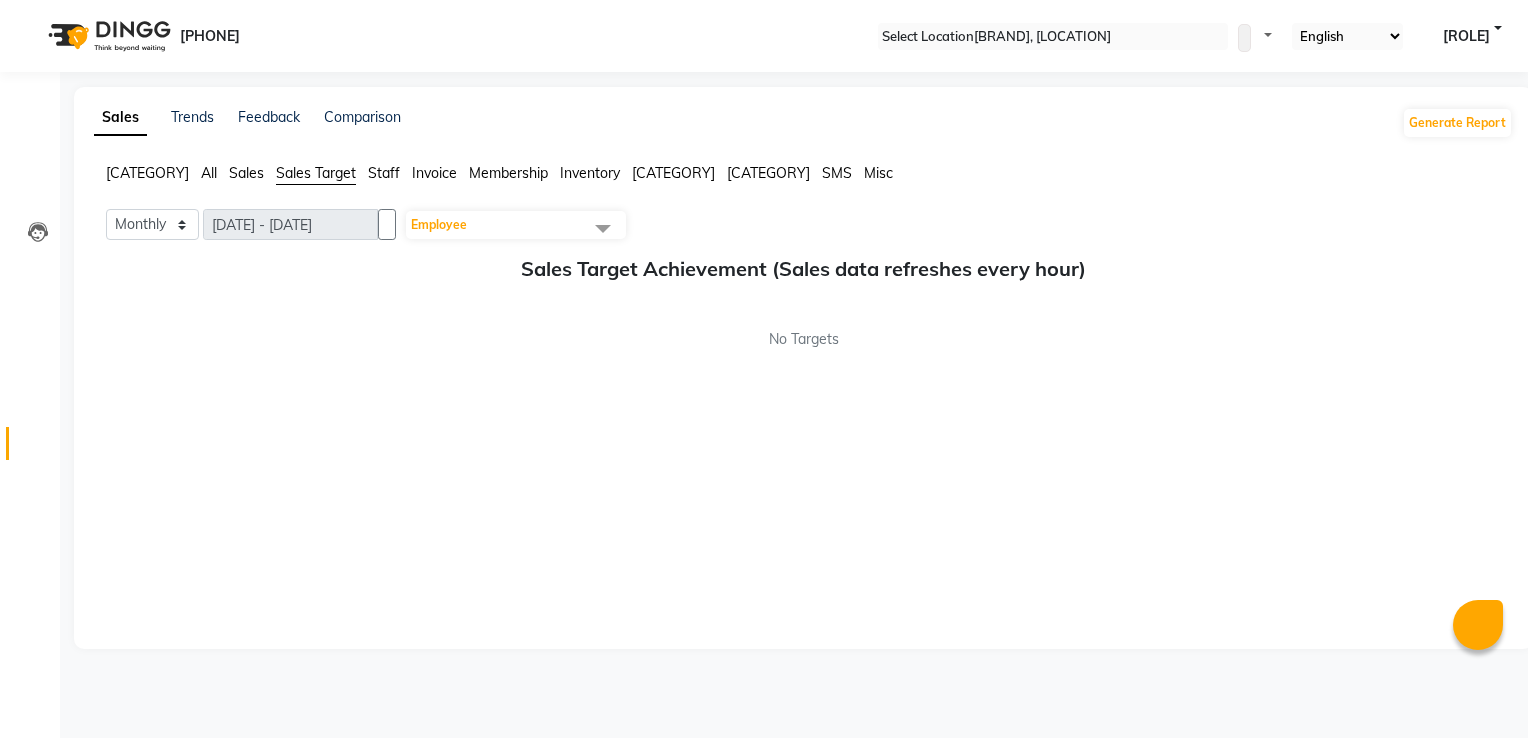 click on "Staff" at bounding box center (147, 173) 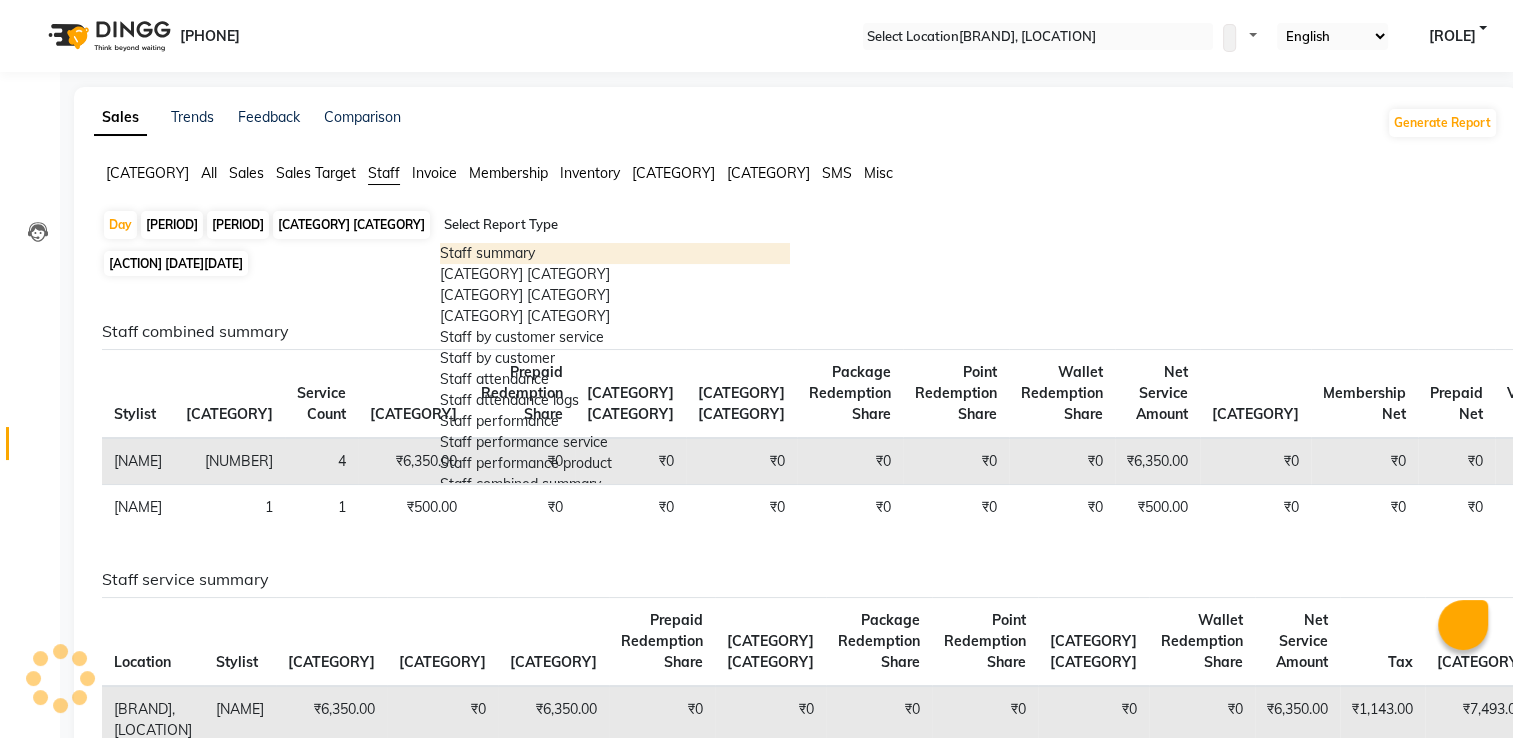 click at bounding box center (615, 225) 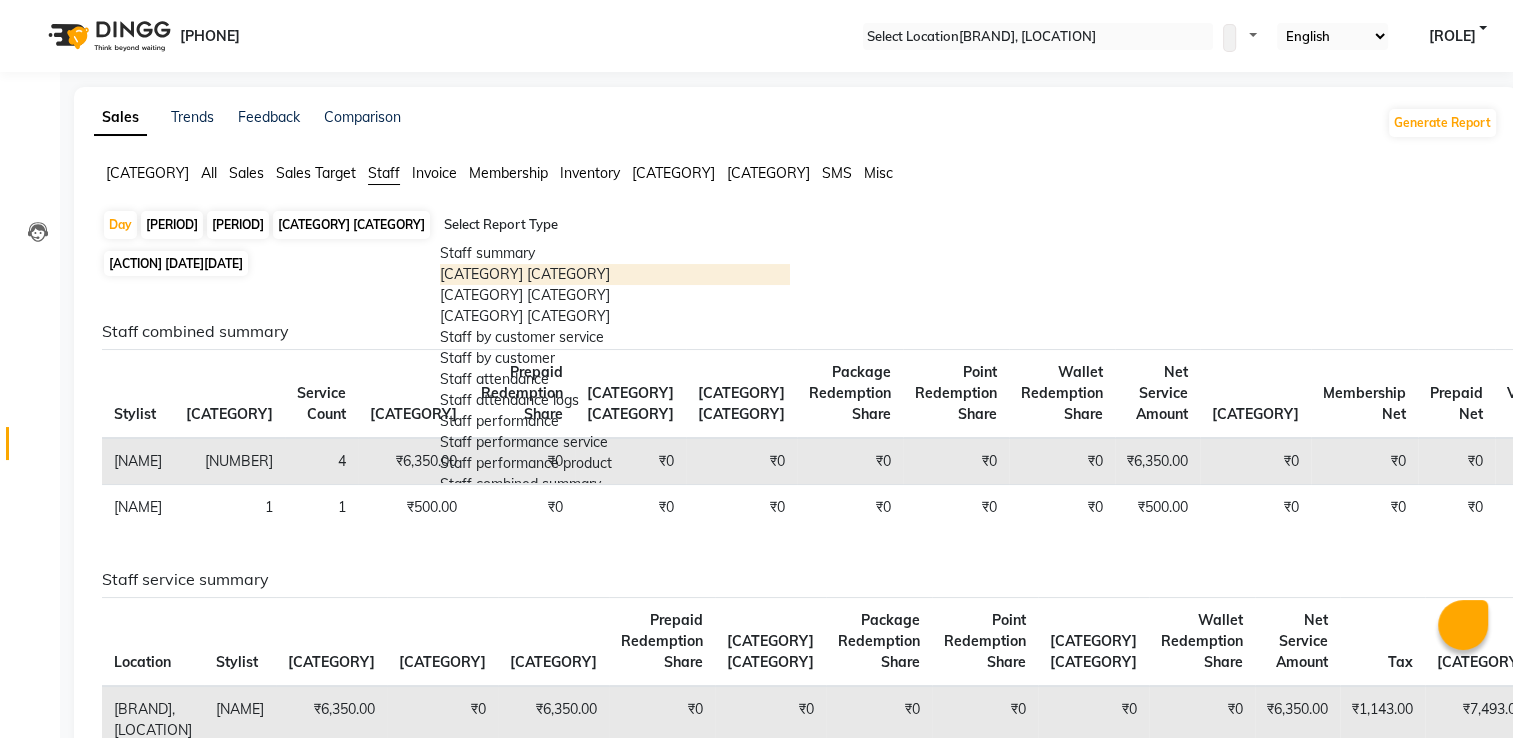 click on "[CATEGORY] [CATEGORY]" at bounding box center [615, 274] 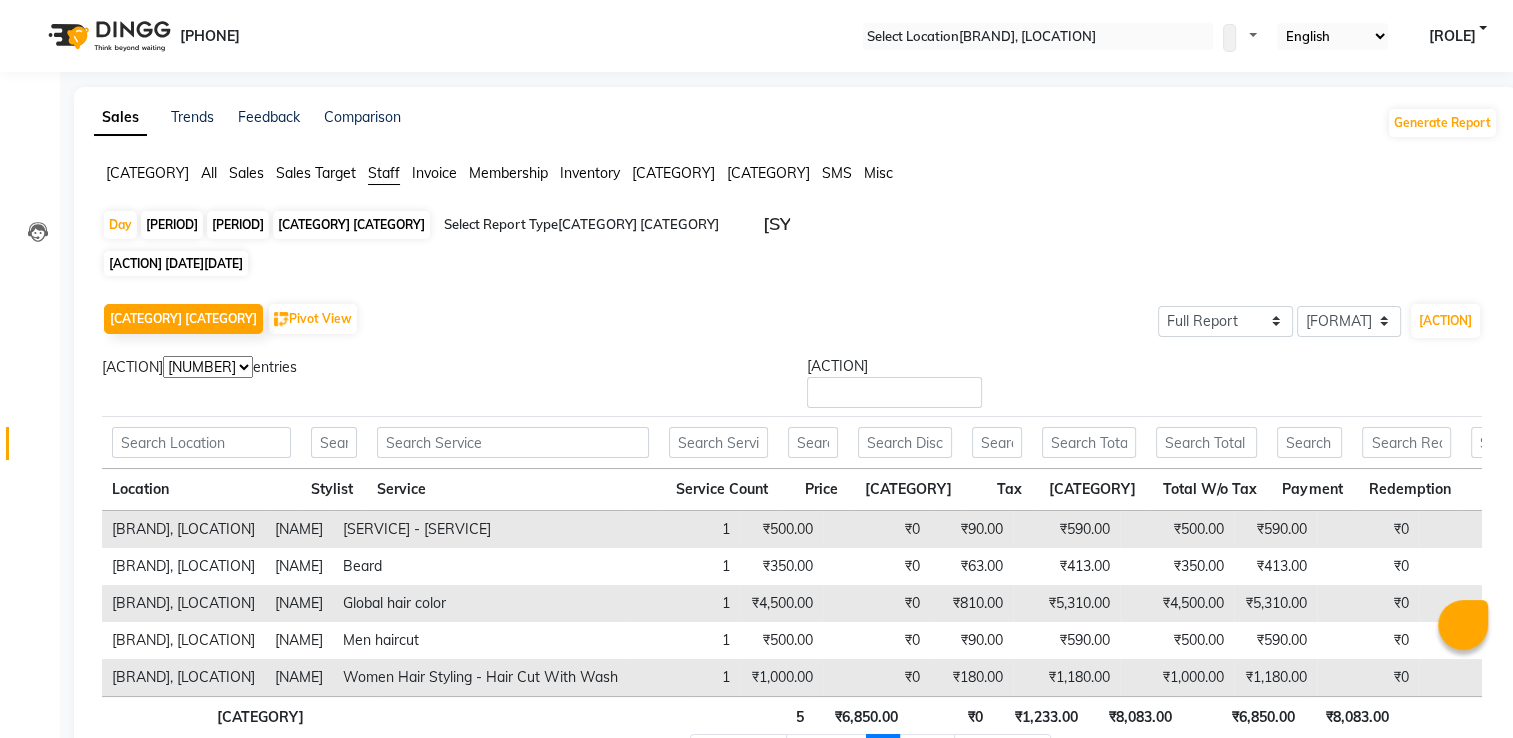 click on "[ACTION] [DATE]" at bounding box center (176, 263) 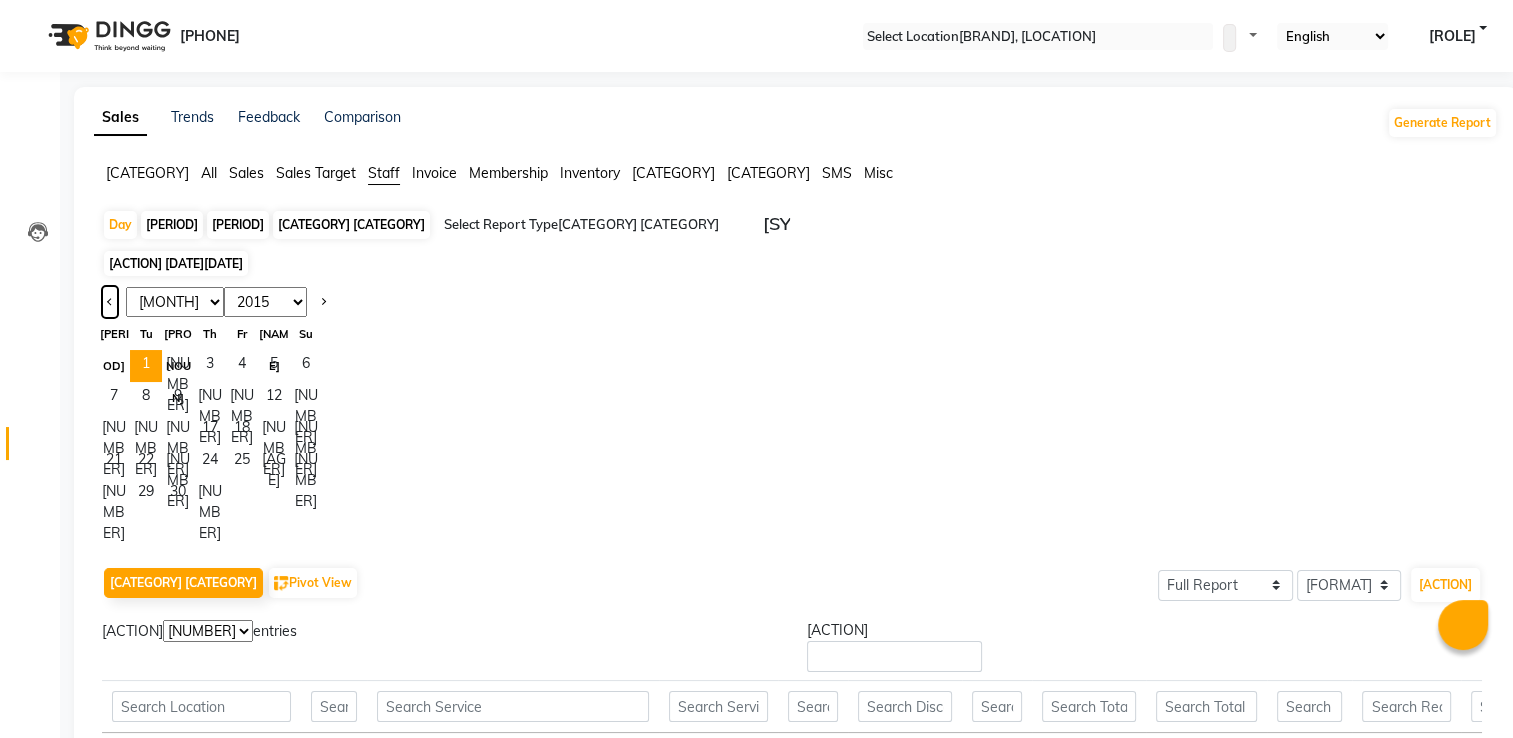 click at bounding box center [110, 302] 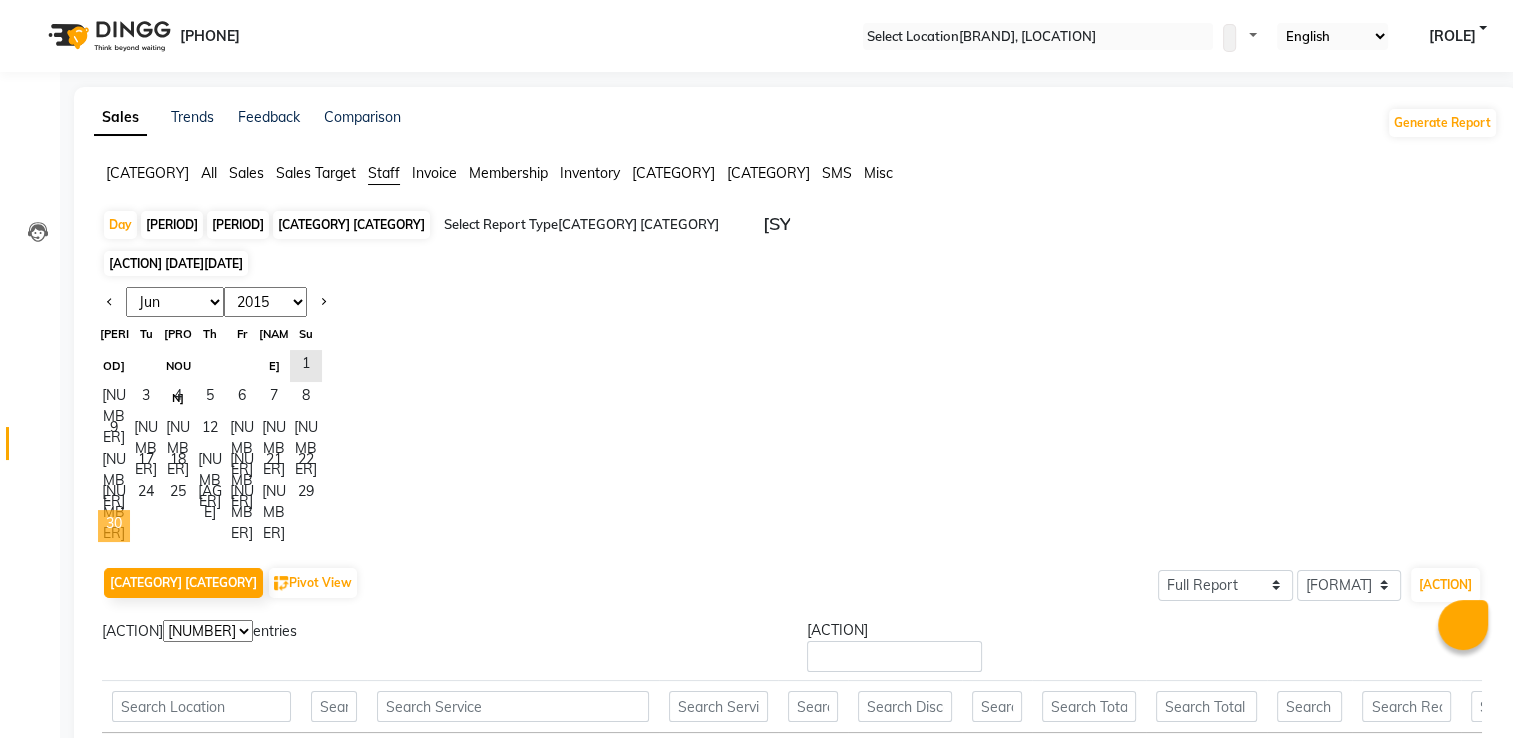 click on "30" at bounding box center [114, 526] 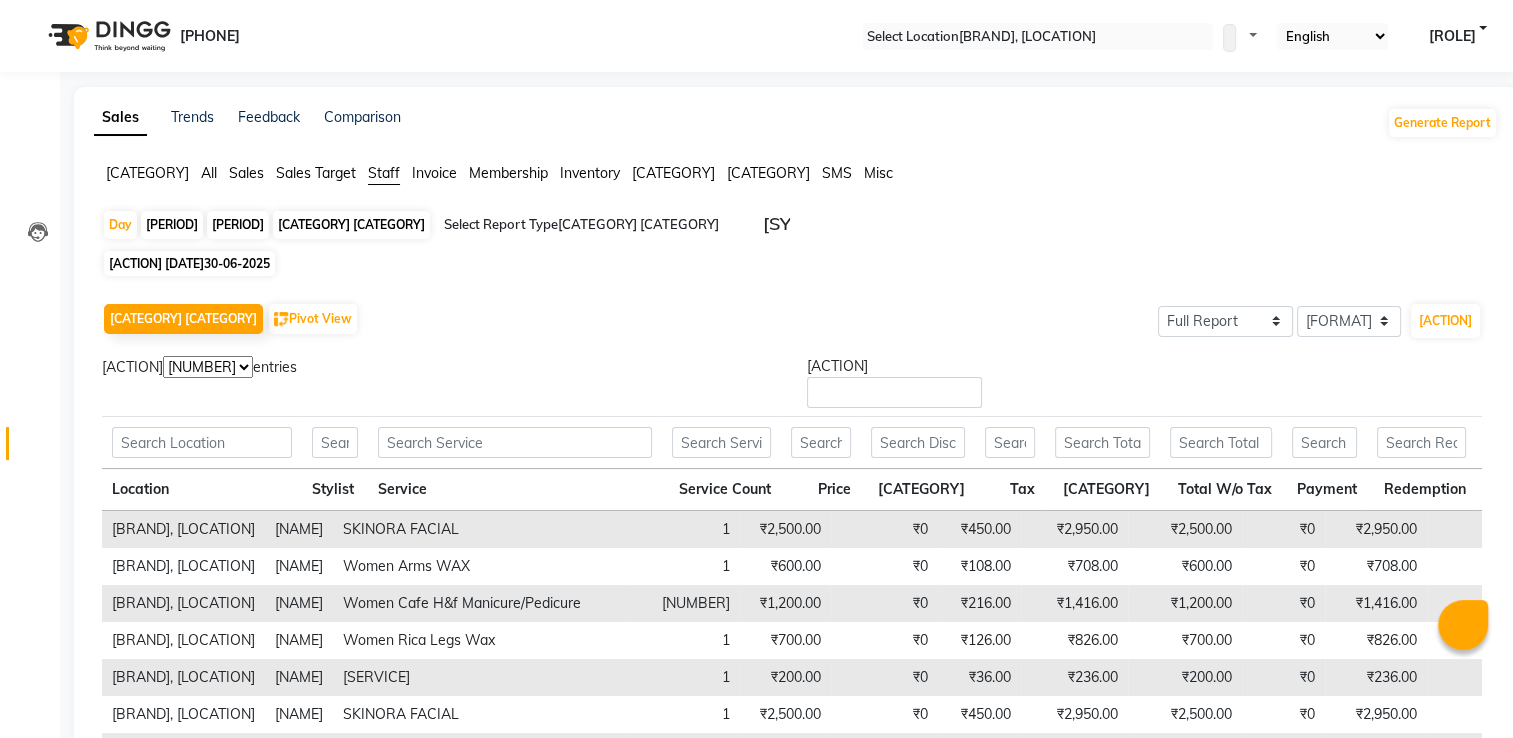 click on "[NUMBER] [NUMBER] [NUMBER]" at bounding box center (208, 367) 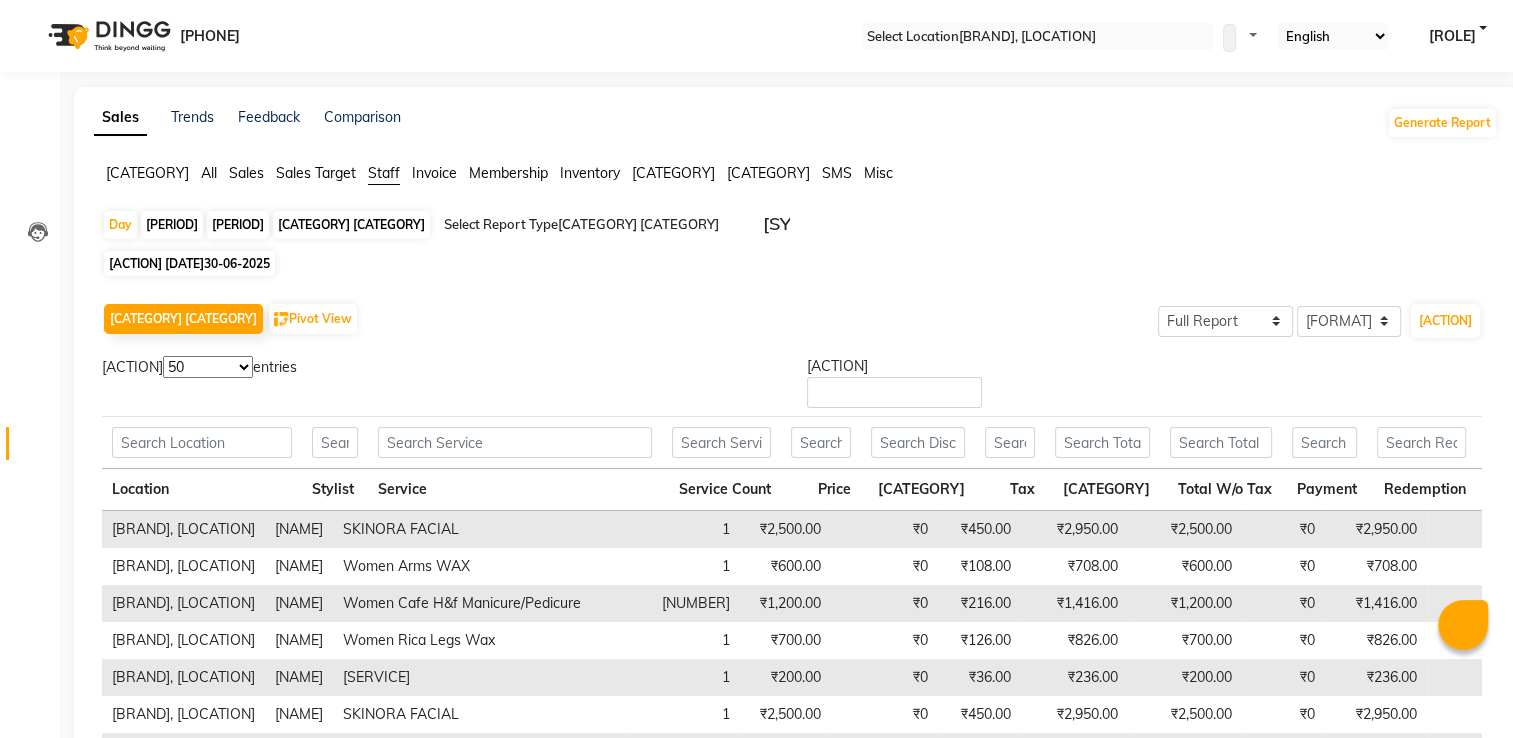 click on "[NUMBER] [NUMBER] [NUMBER]" at bounding box center (208, 367) 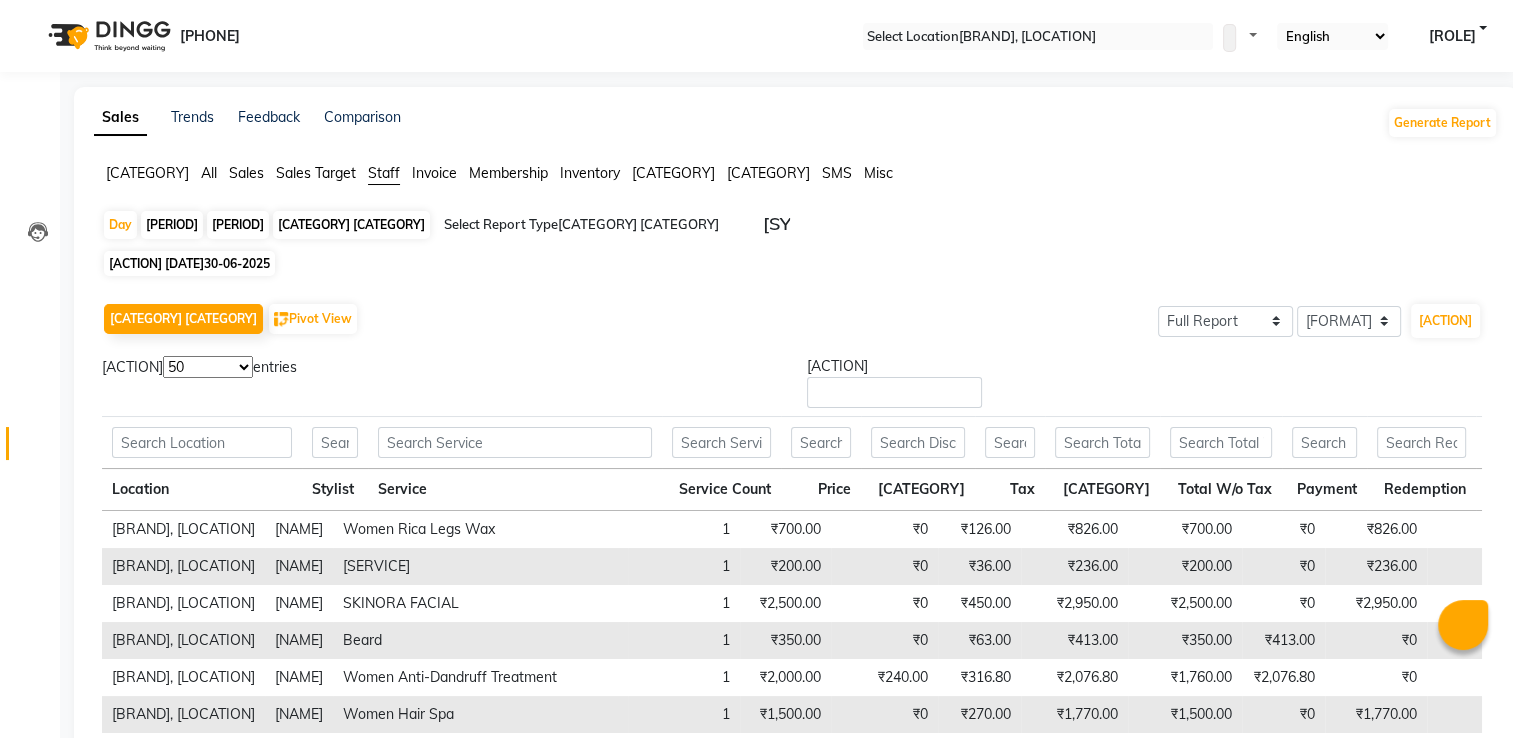 scroll, scrollTop: 133, scrollLeft: 0, axis: vertical 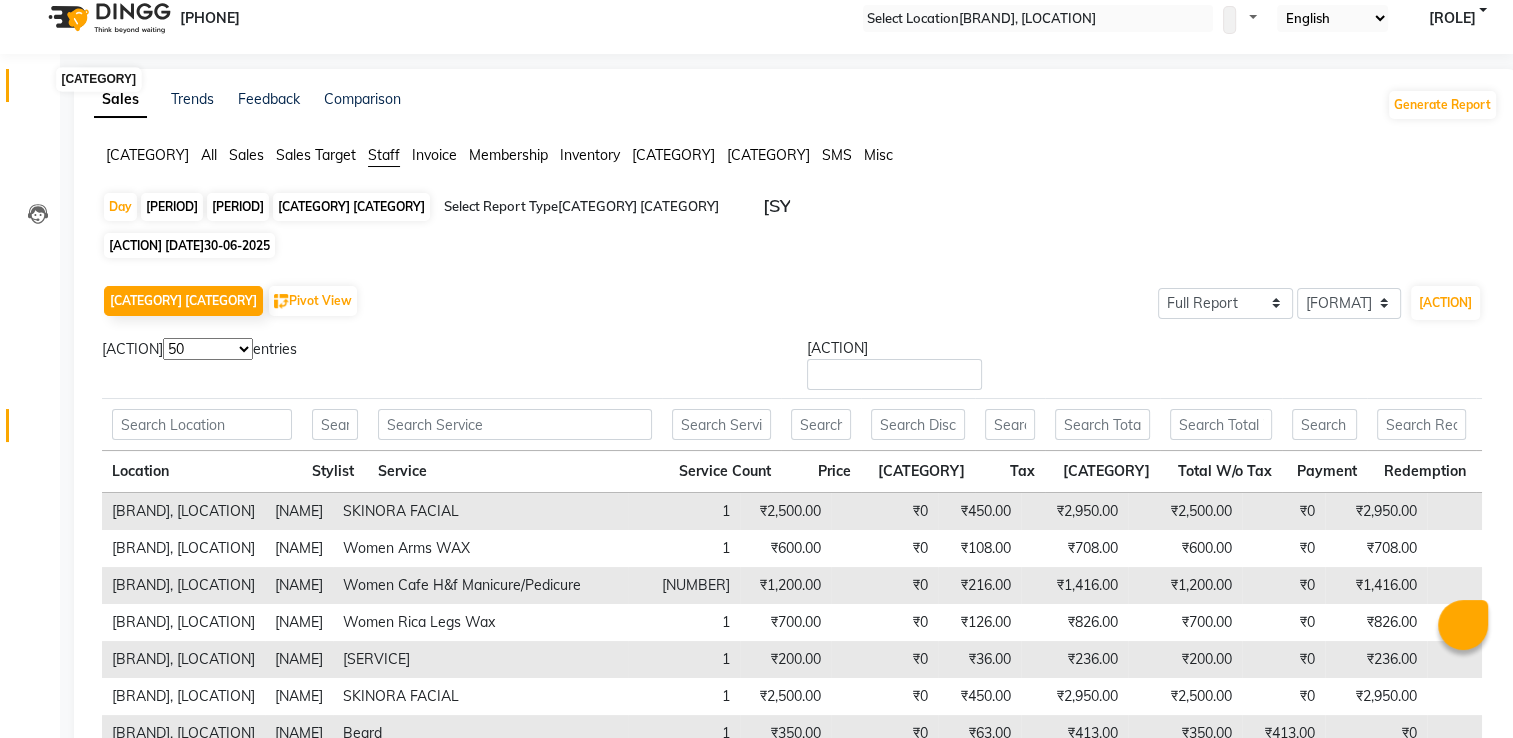 click at bounding box center [38, 90] 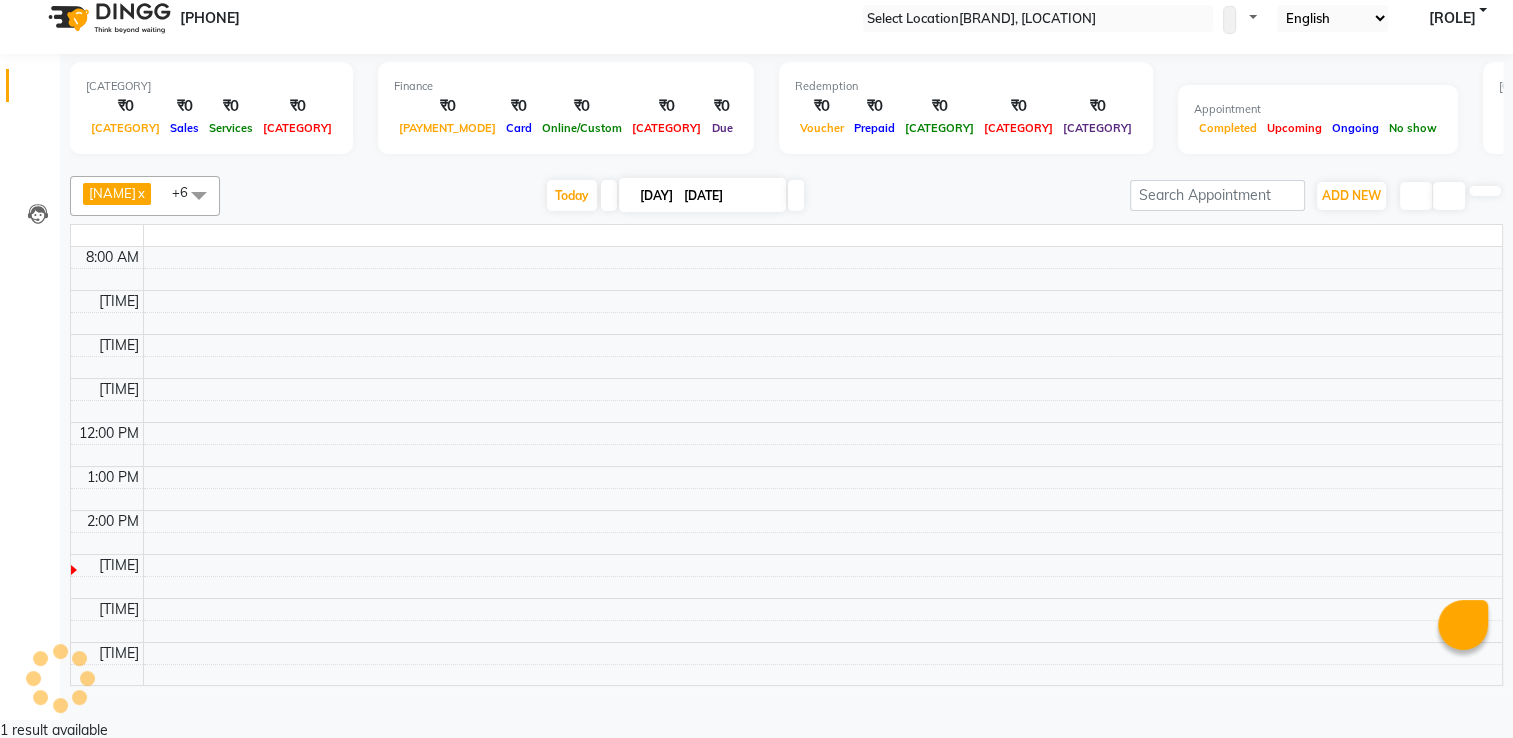 scroll, scrollTop: 0, scrollLeft: 0, axis: both 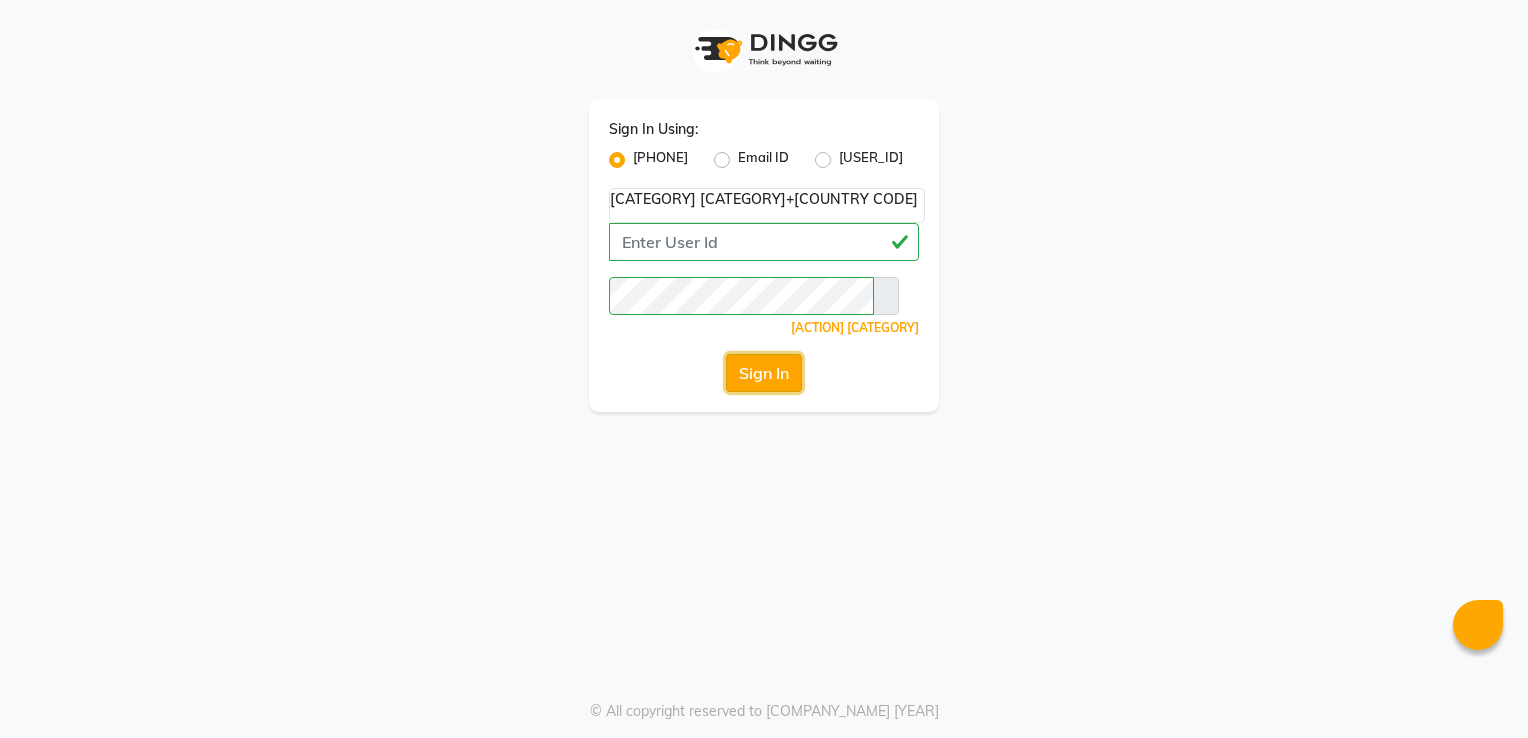 click on "Sign In" at bounding box center (764, 373) 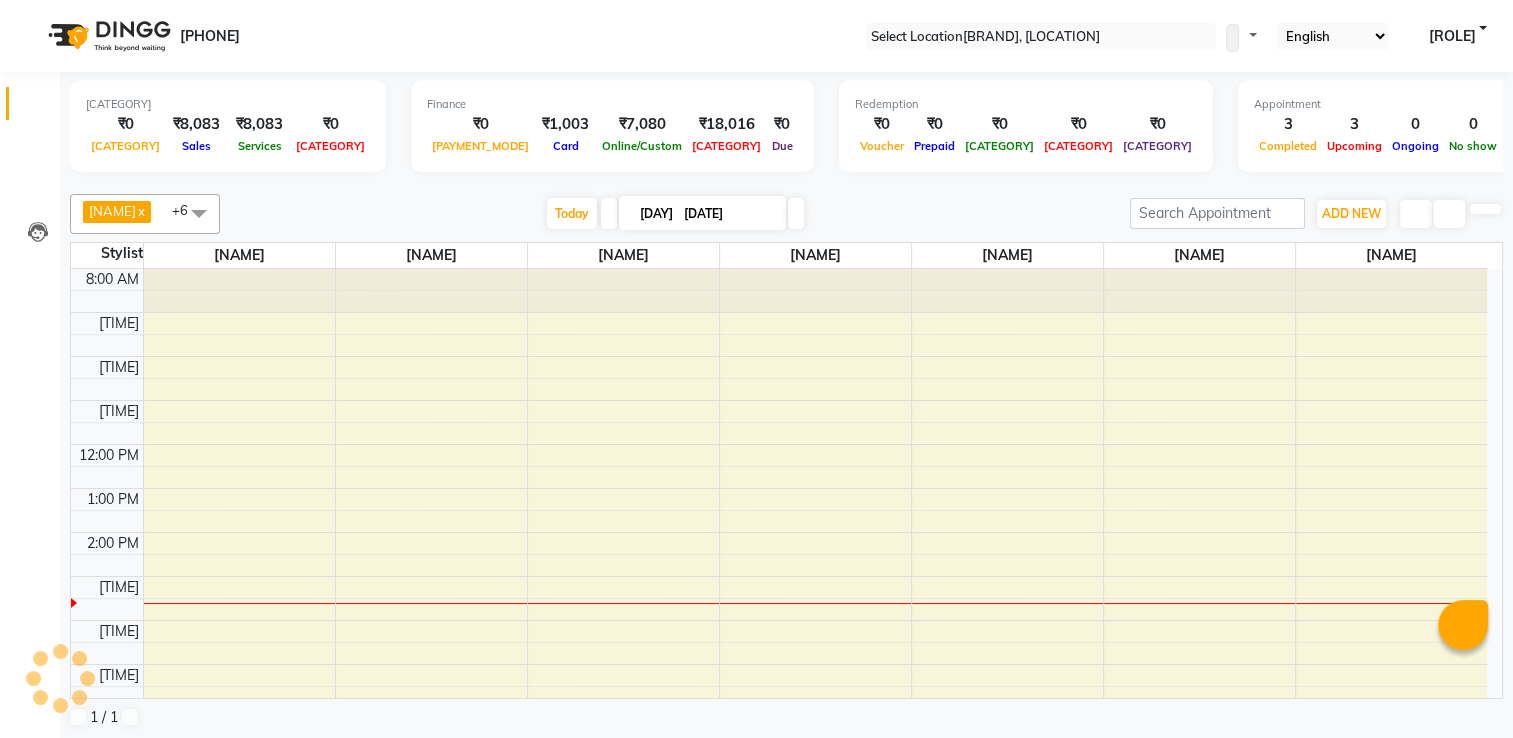scroll, scrollTop: 0, scrollLeft: 0, axis: both 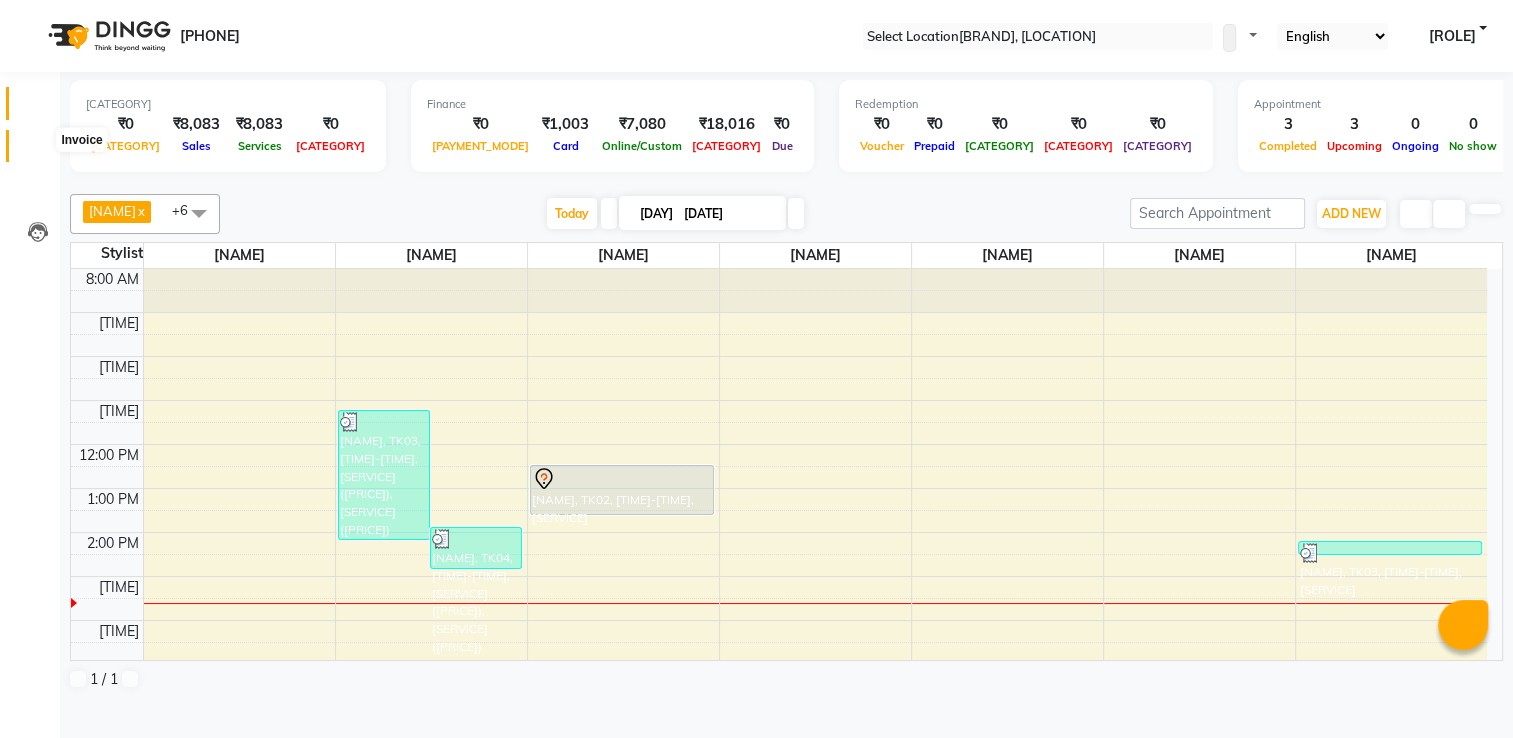 click at bounding box center (38, 151) 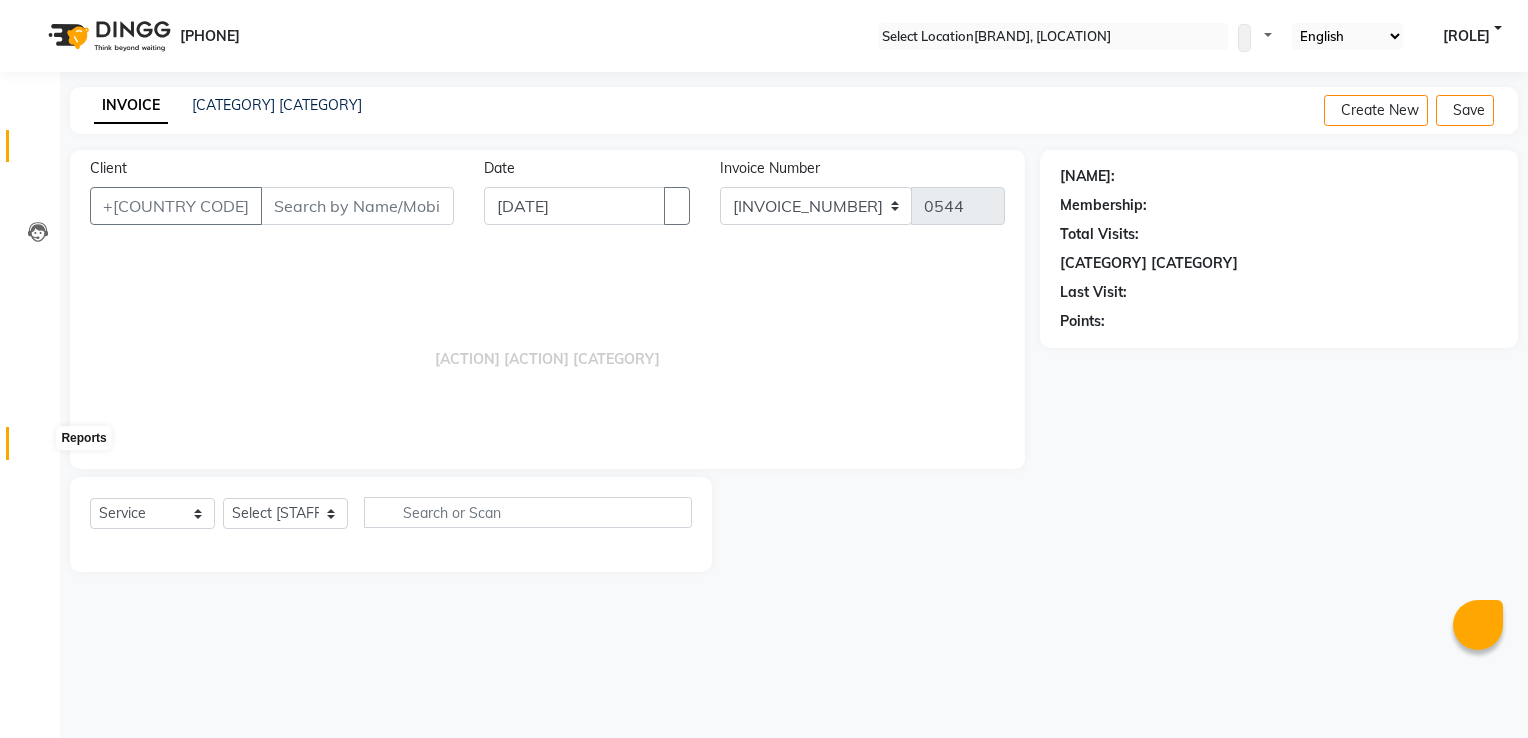 click at bounding box center [37, 448] 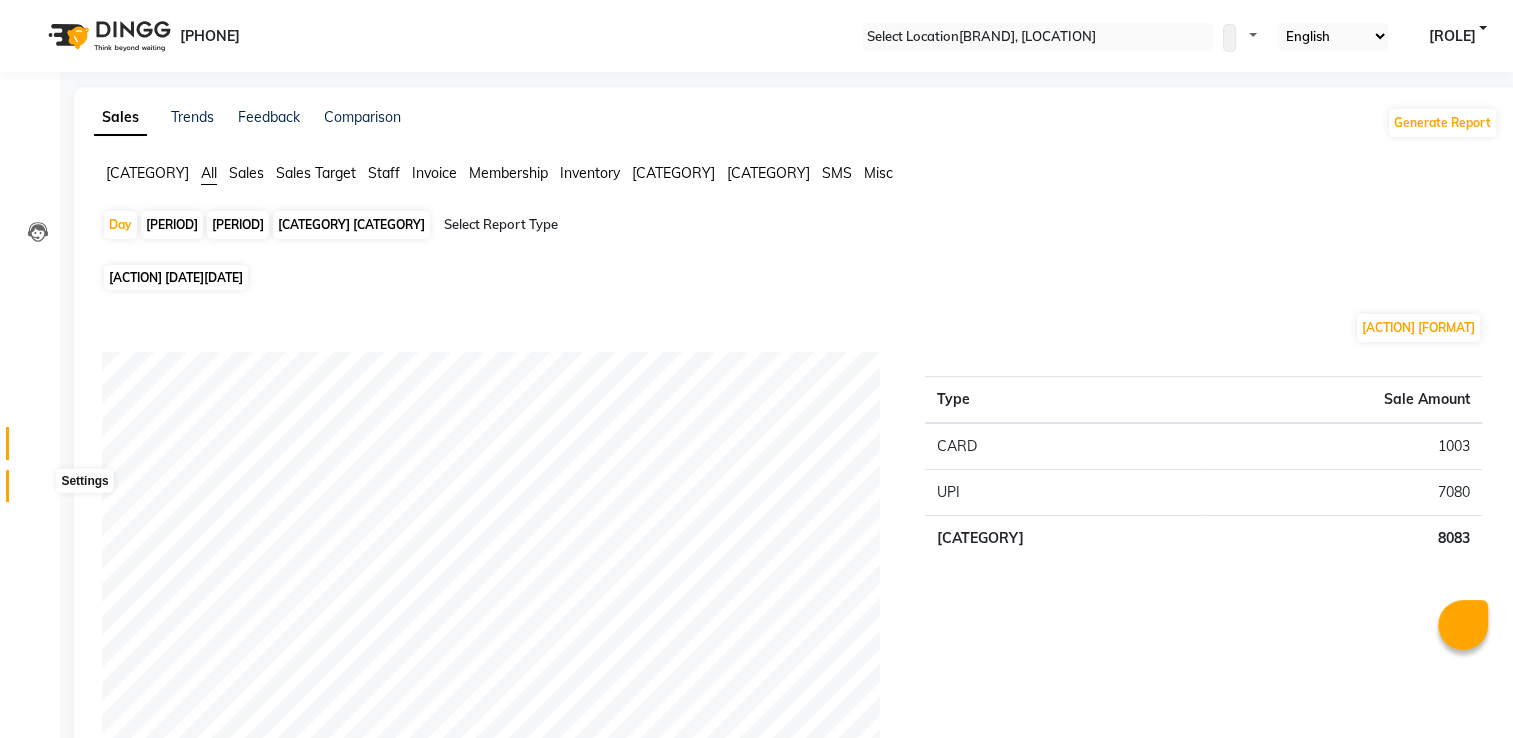 click at bounding box center [37, 491] 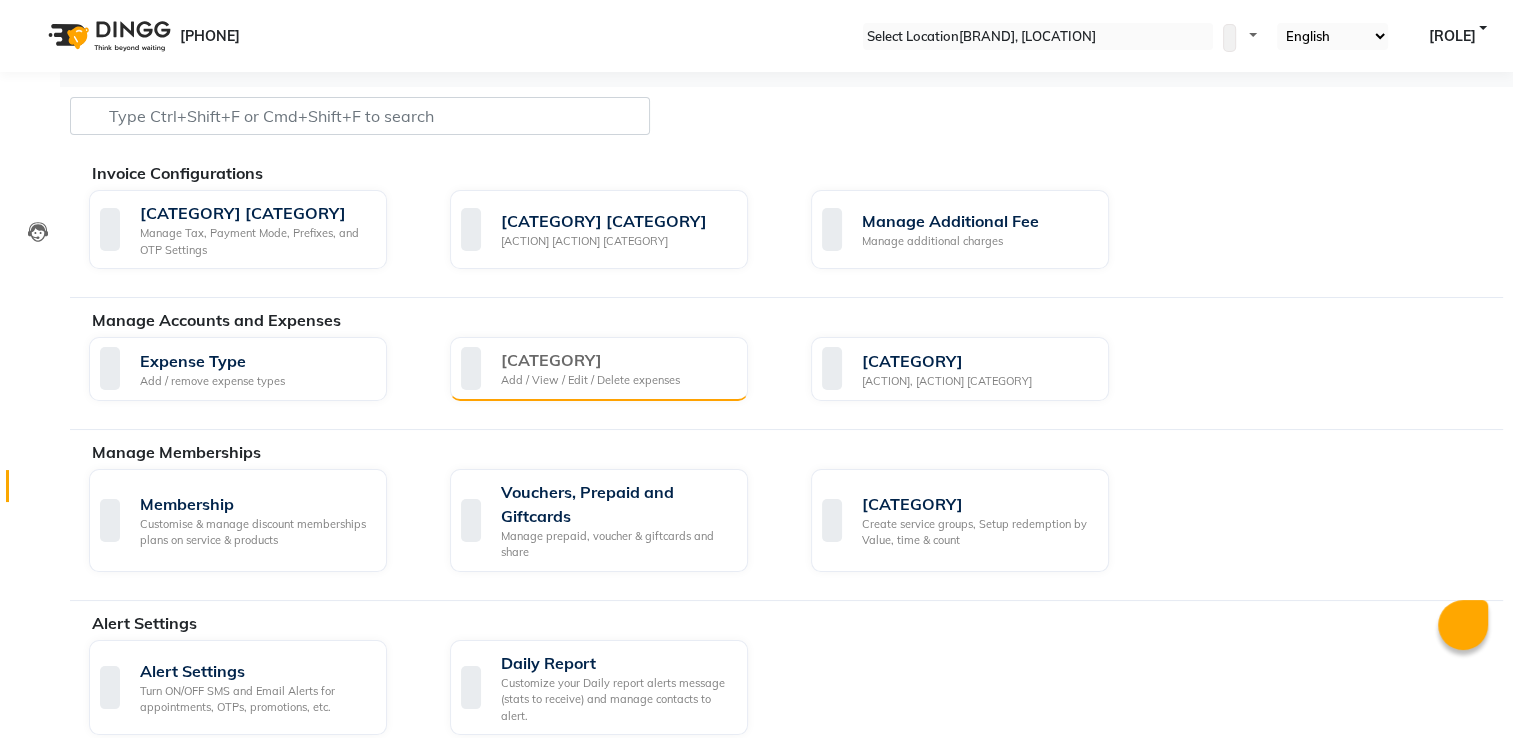 click on "[CATEGORY]" at bounding box center (590, 360) 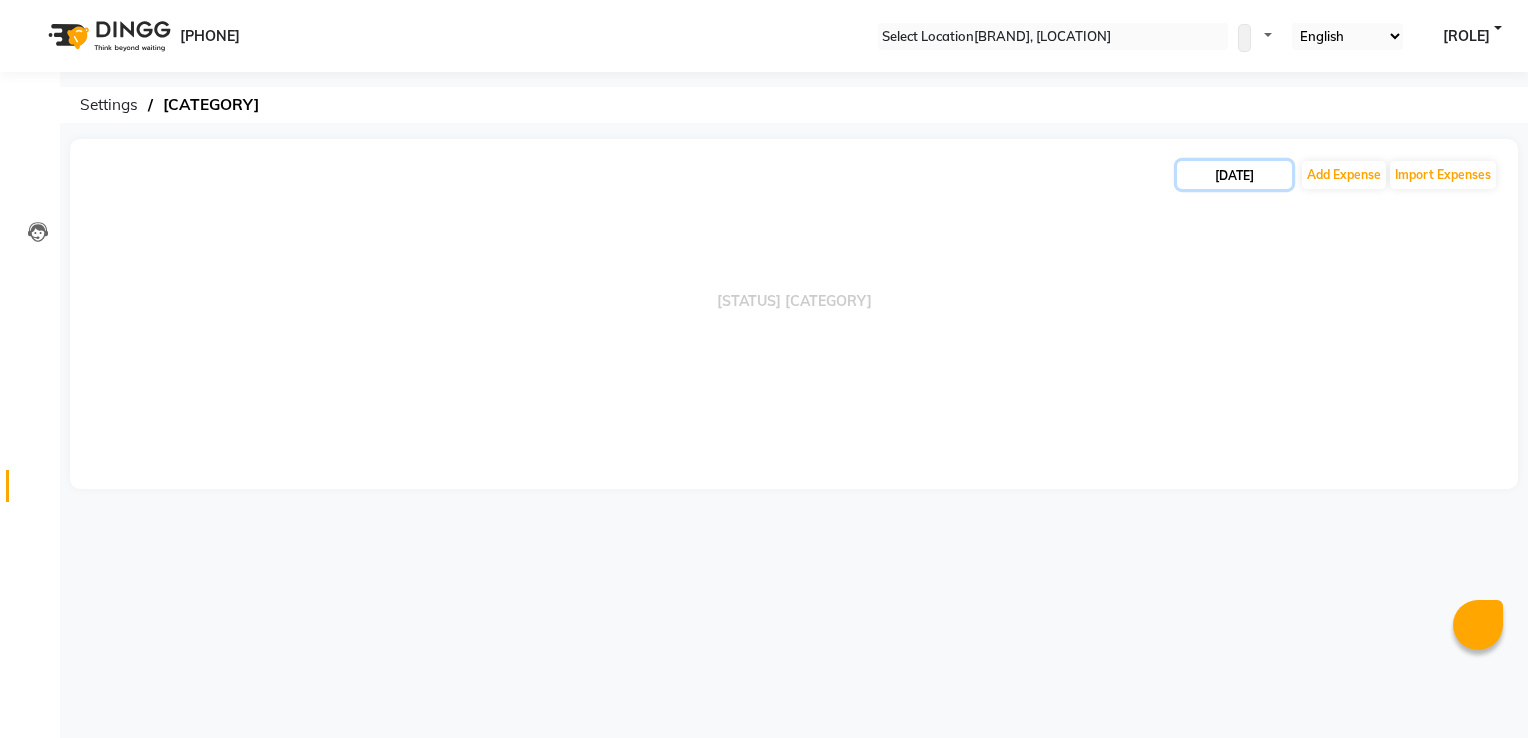 click on "[DATE]" at bounding box center [1234, 175] 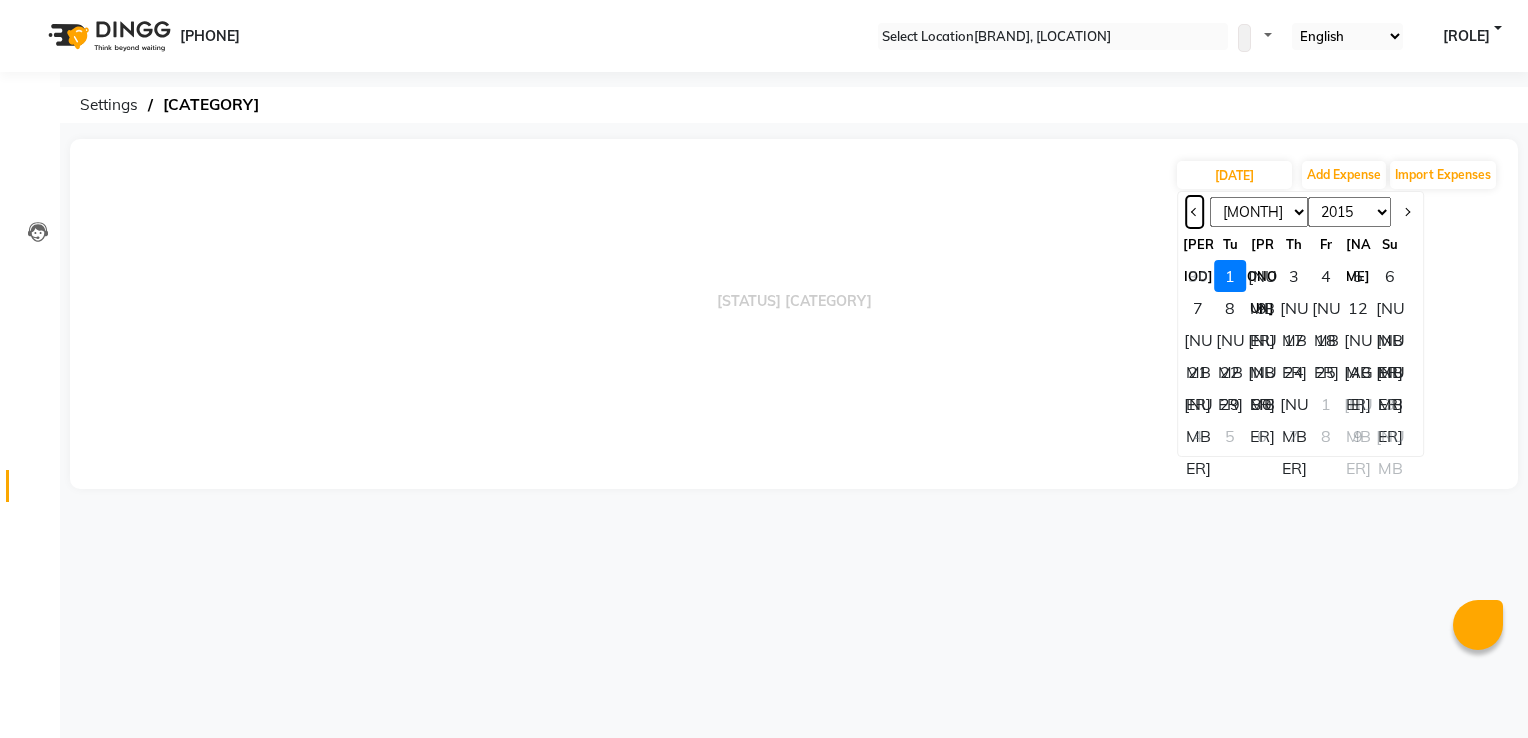 click at bounding box center [1195, 212] 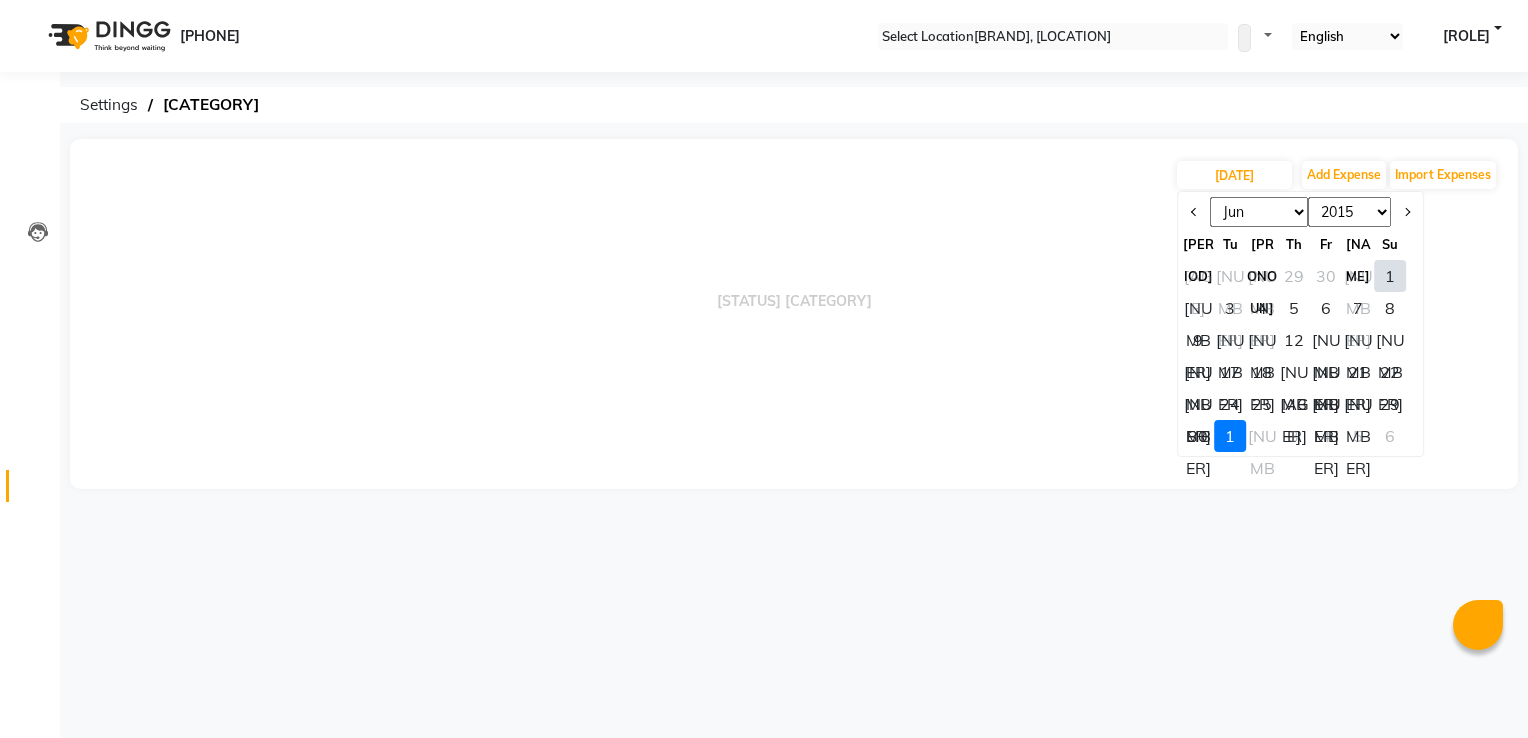 click on "30" at bounding box center (1198, 436) 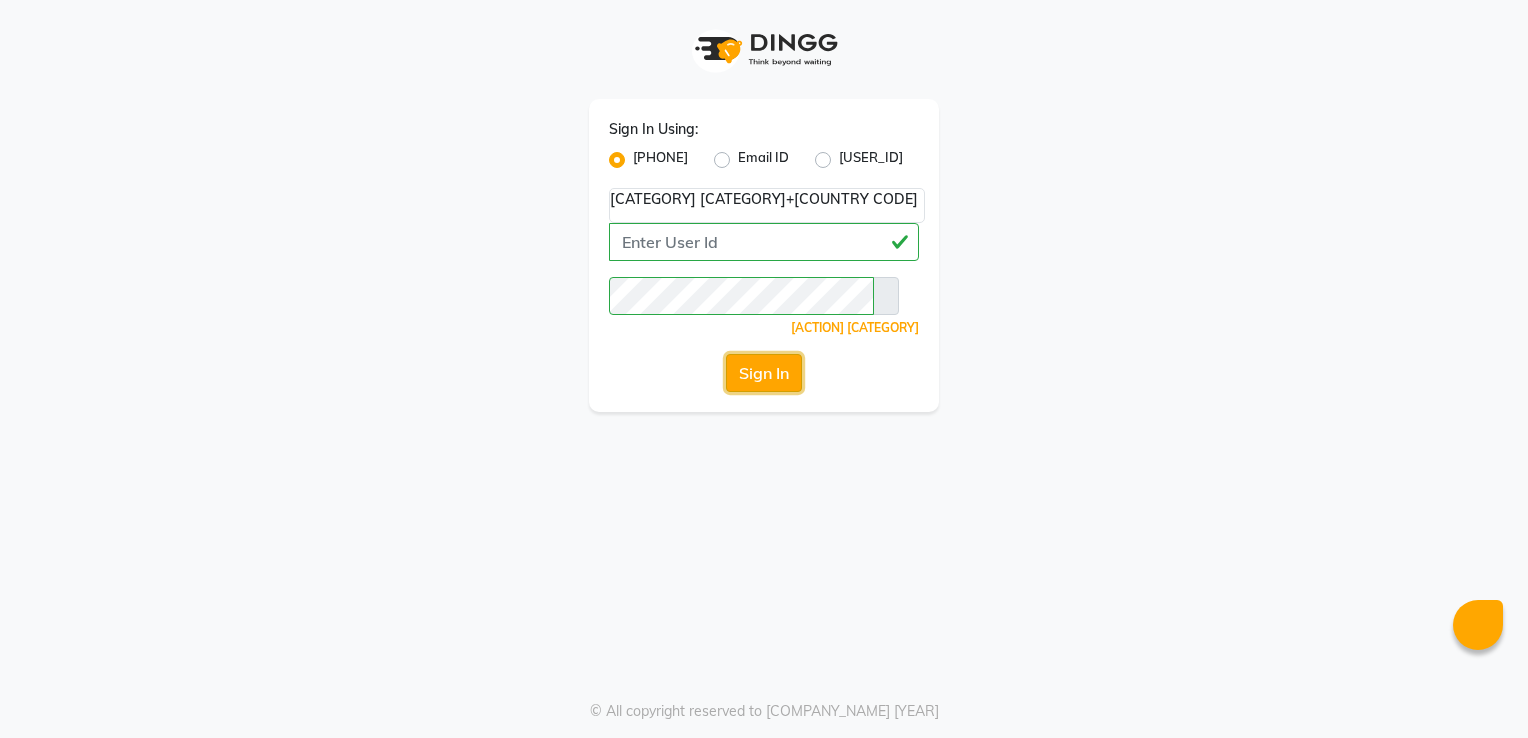 click on "Sign In" at bounding box center [764, 373] 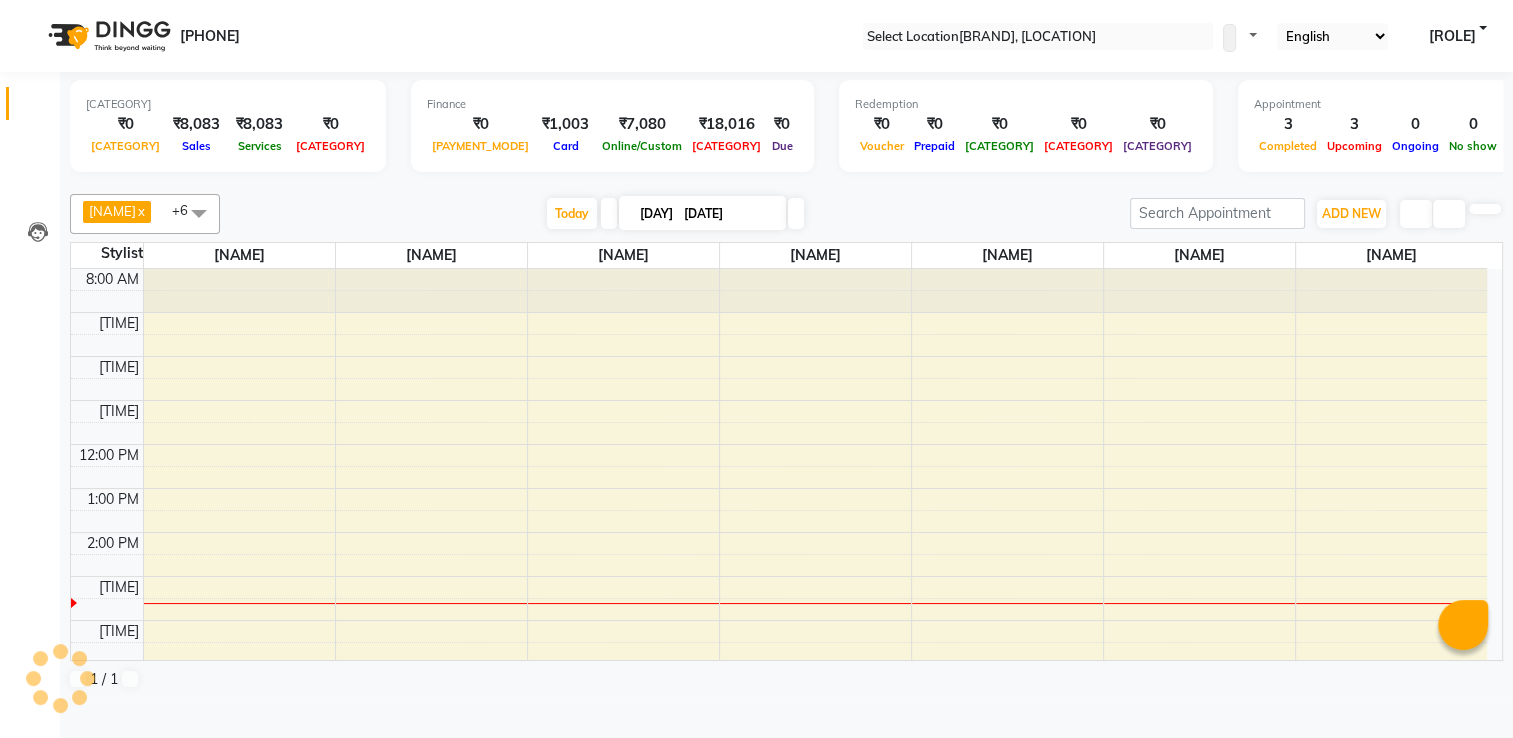 scroll, scrollTop: 0, scrollLeft: 0, axis: both 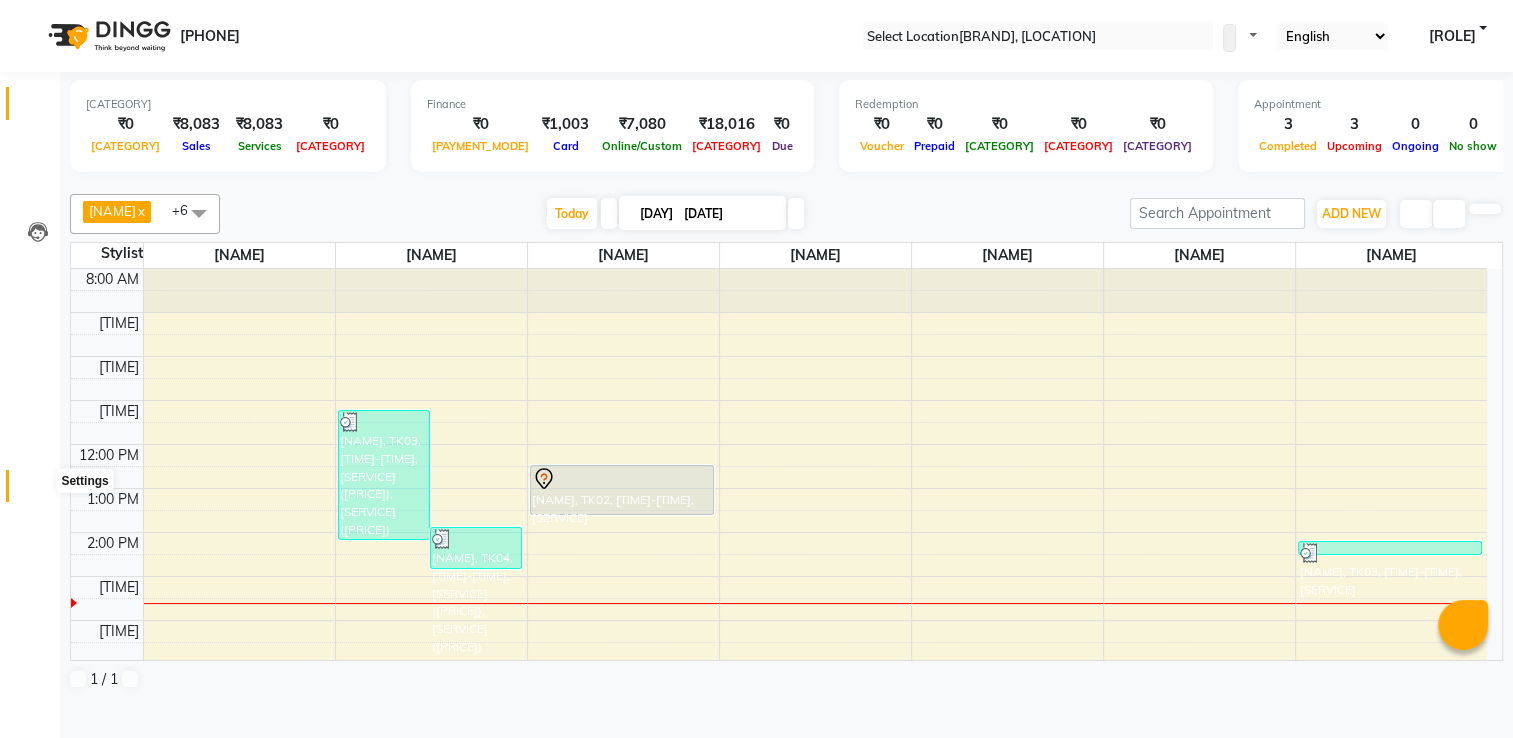 click at bounding box center [37, 491] 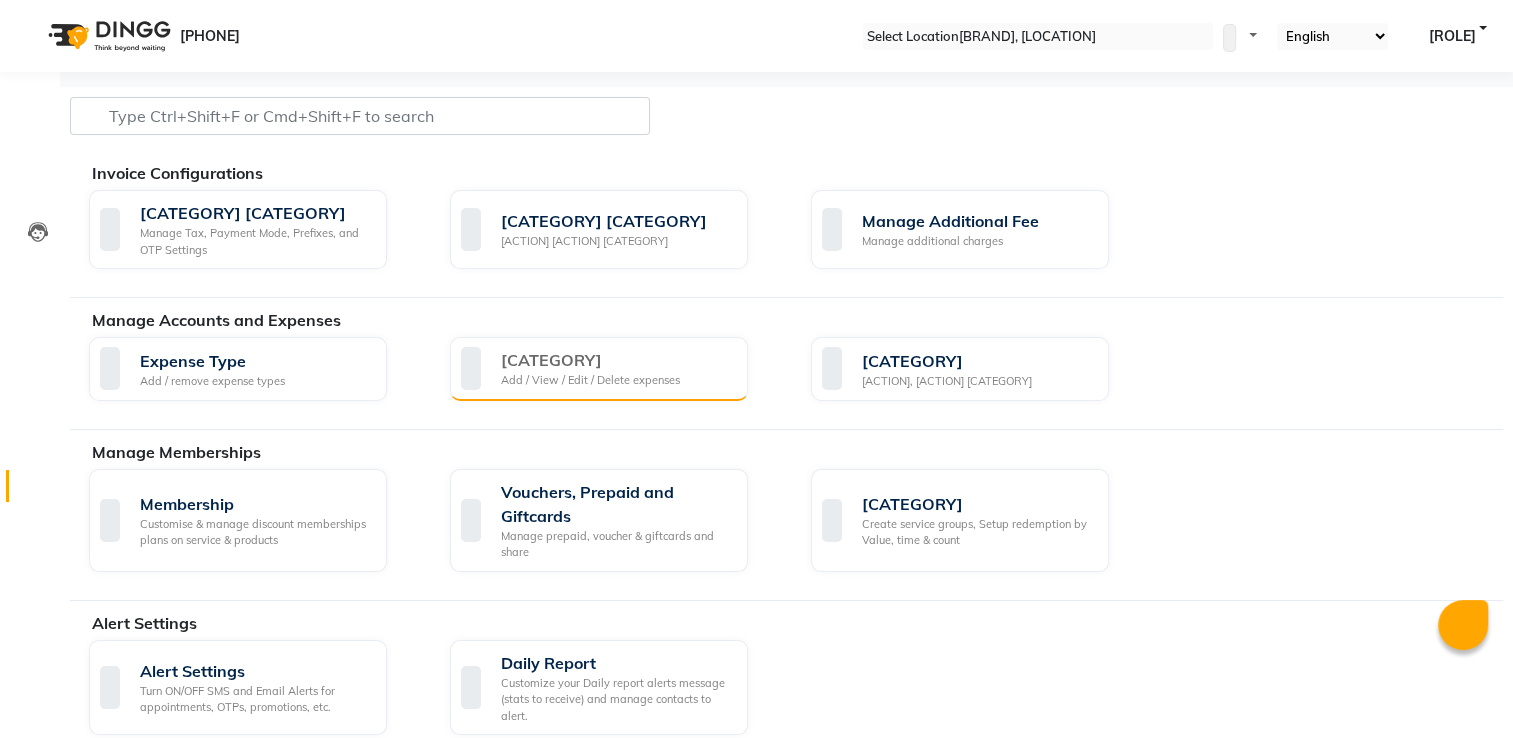 click on "[CATEGORY]" at bounding box center [590, 360] 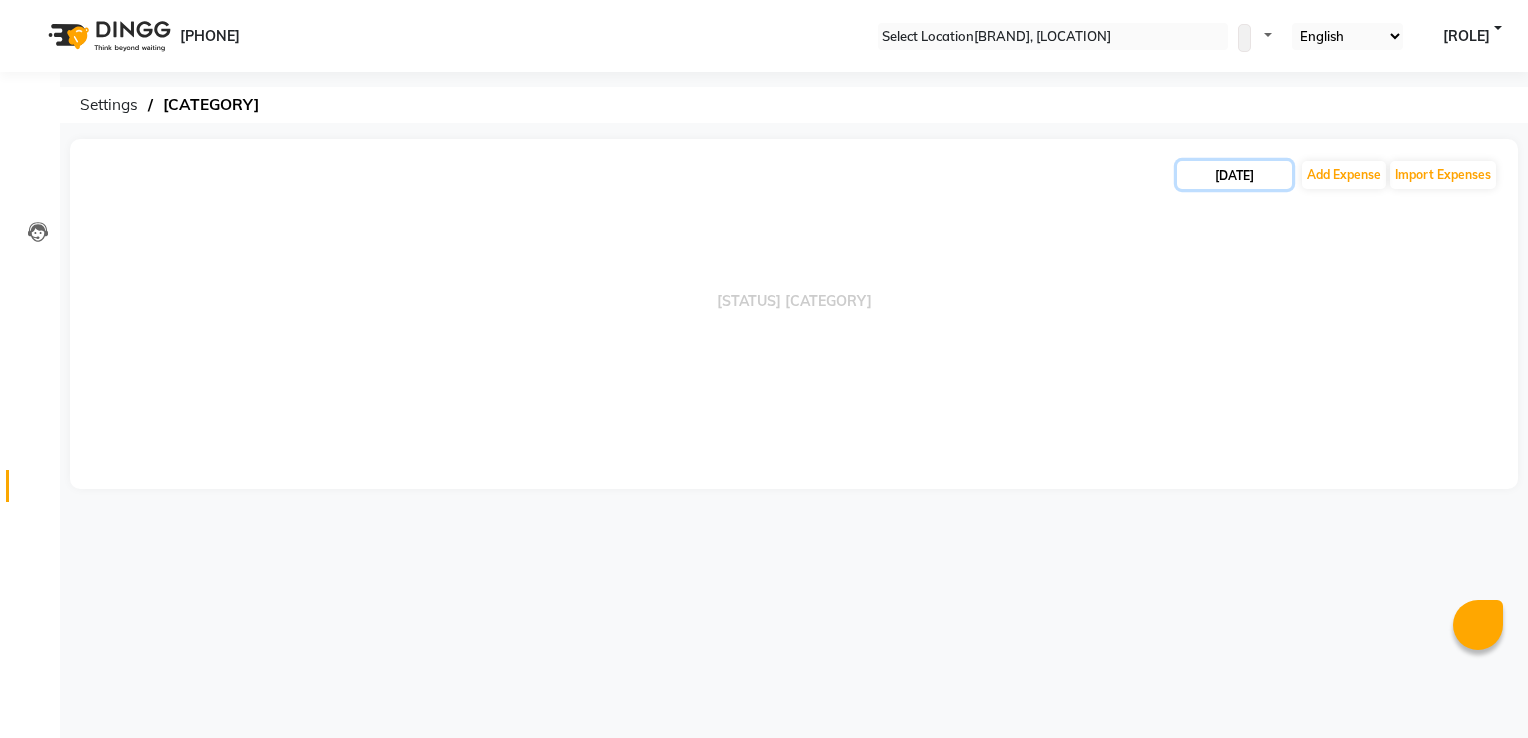 click on "[DATE]" at bounding box center (1234, 175) 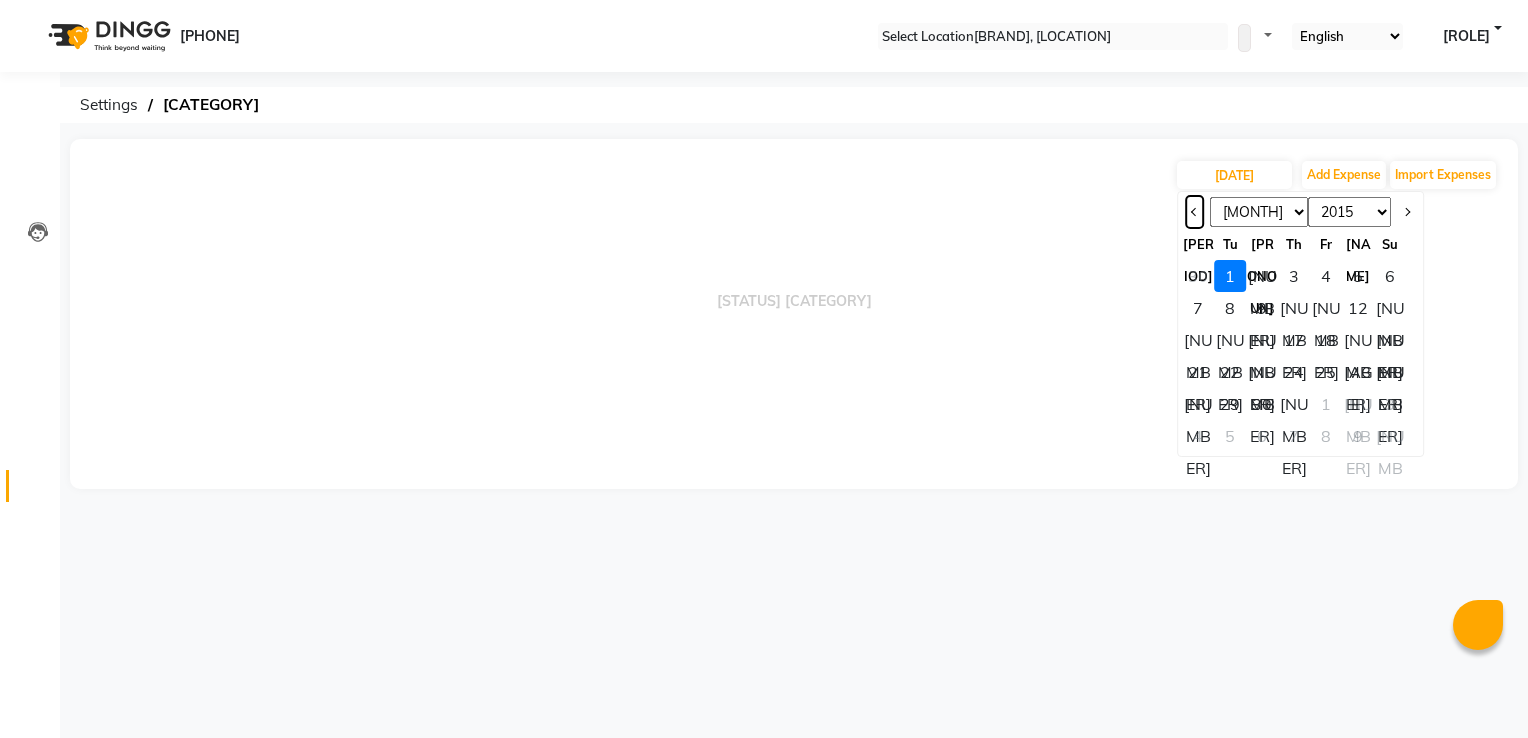 click at bounding box center (1195, 212) 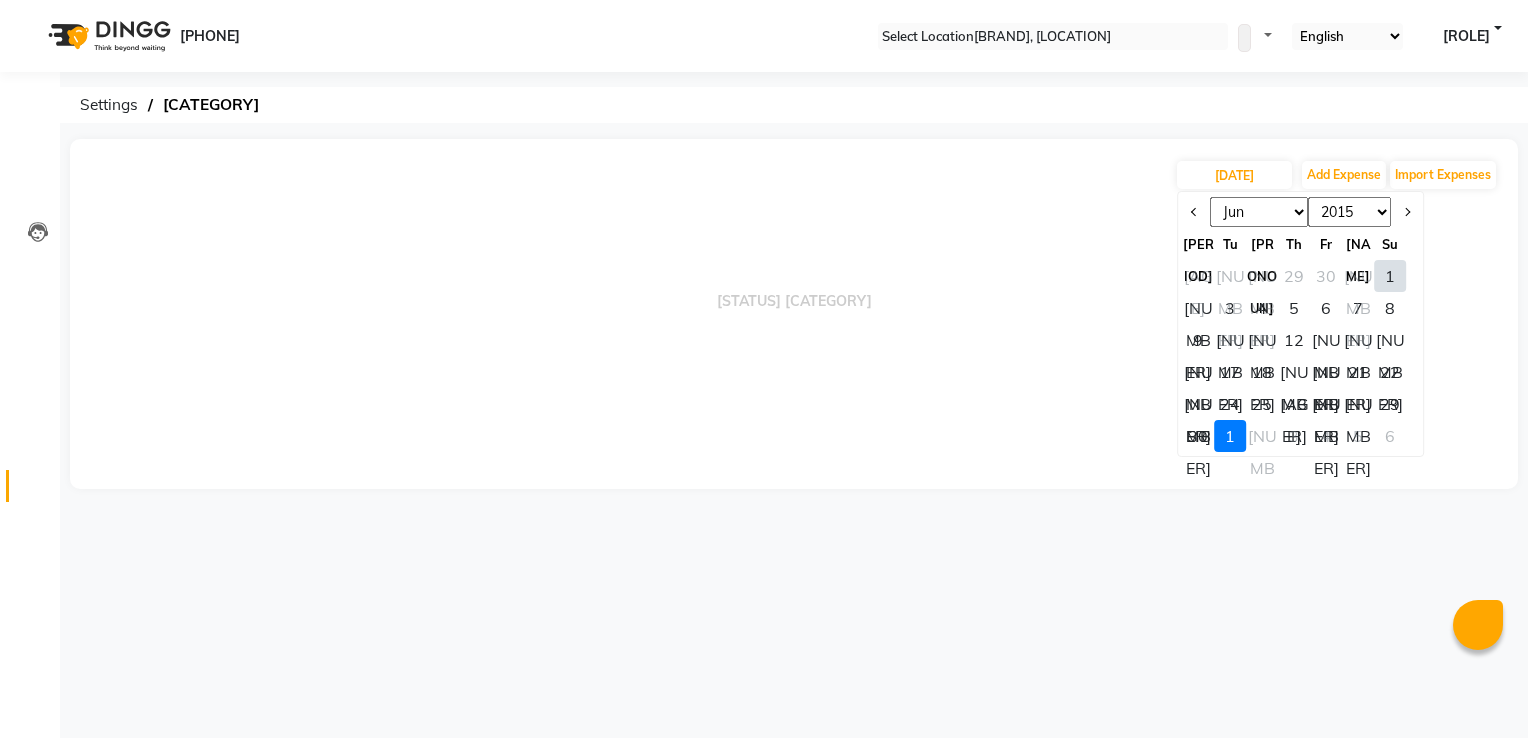 click on "30" at bounding box center (1198, 436) 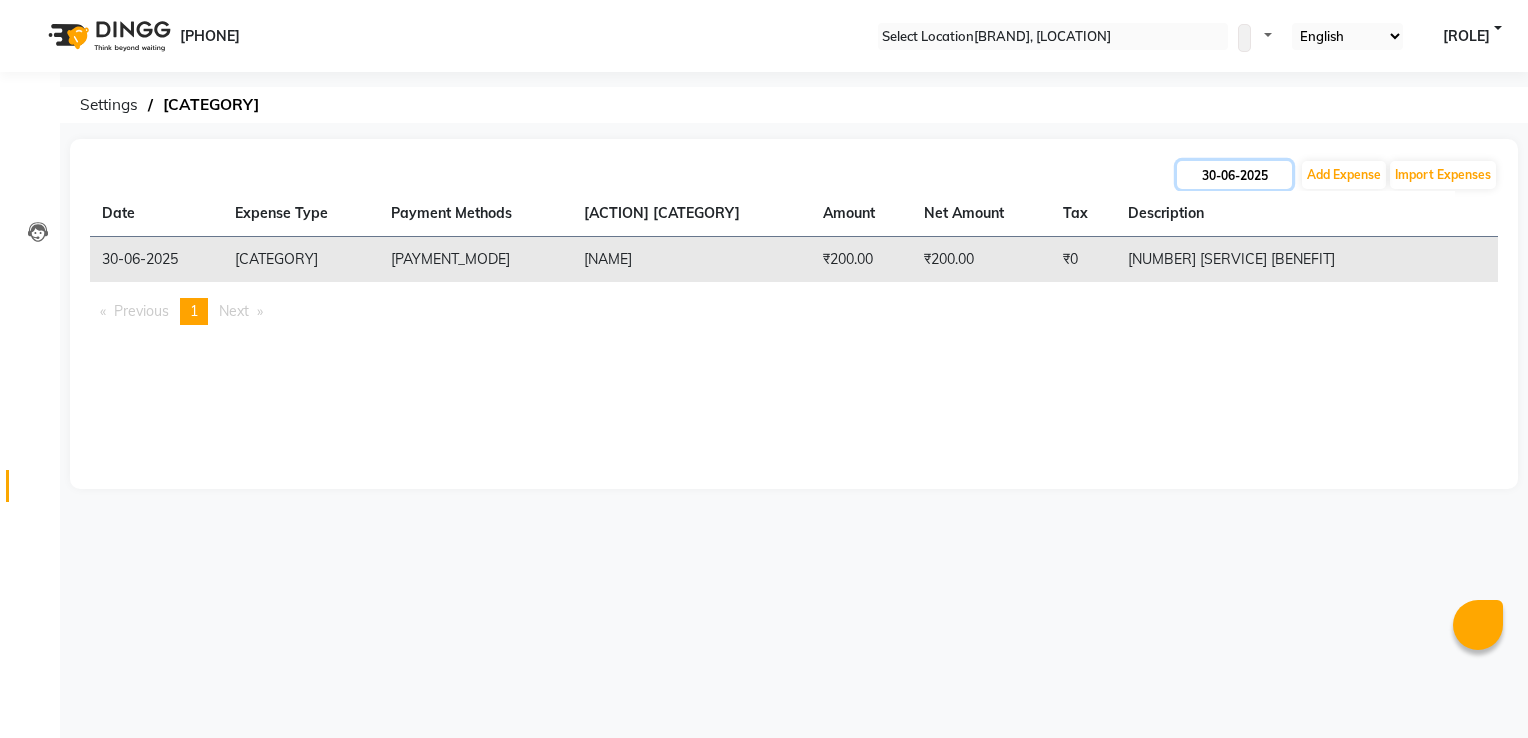 click on "30-06-2025" at bounding box center (1234, 175) 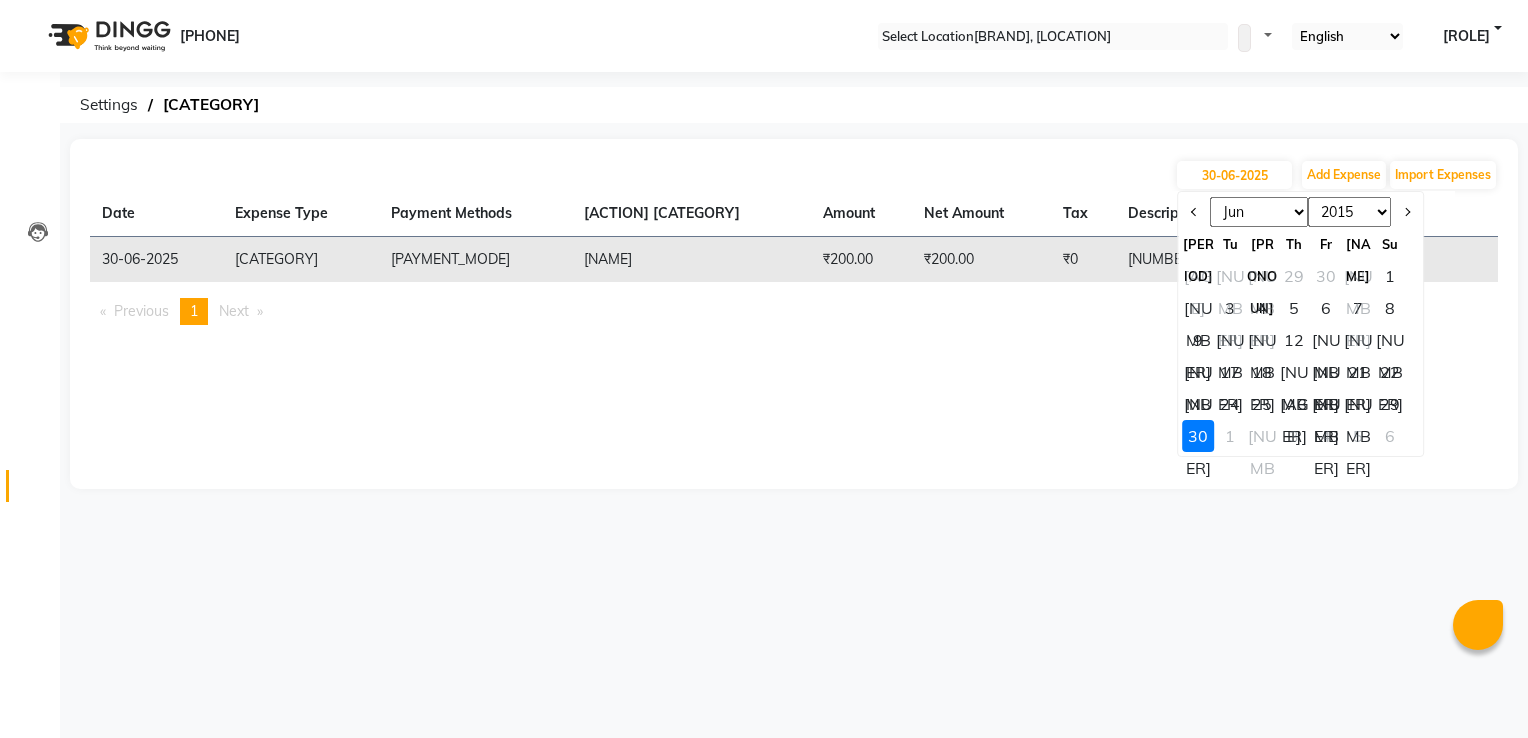 click on "29" at bounding box center [1390, 404] 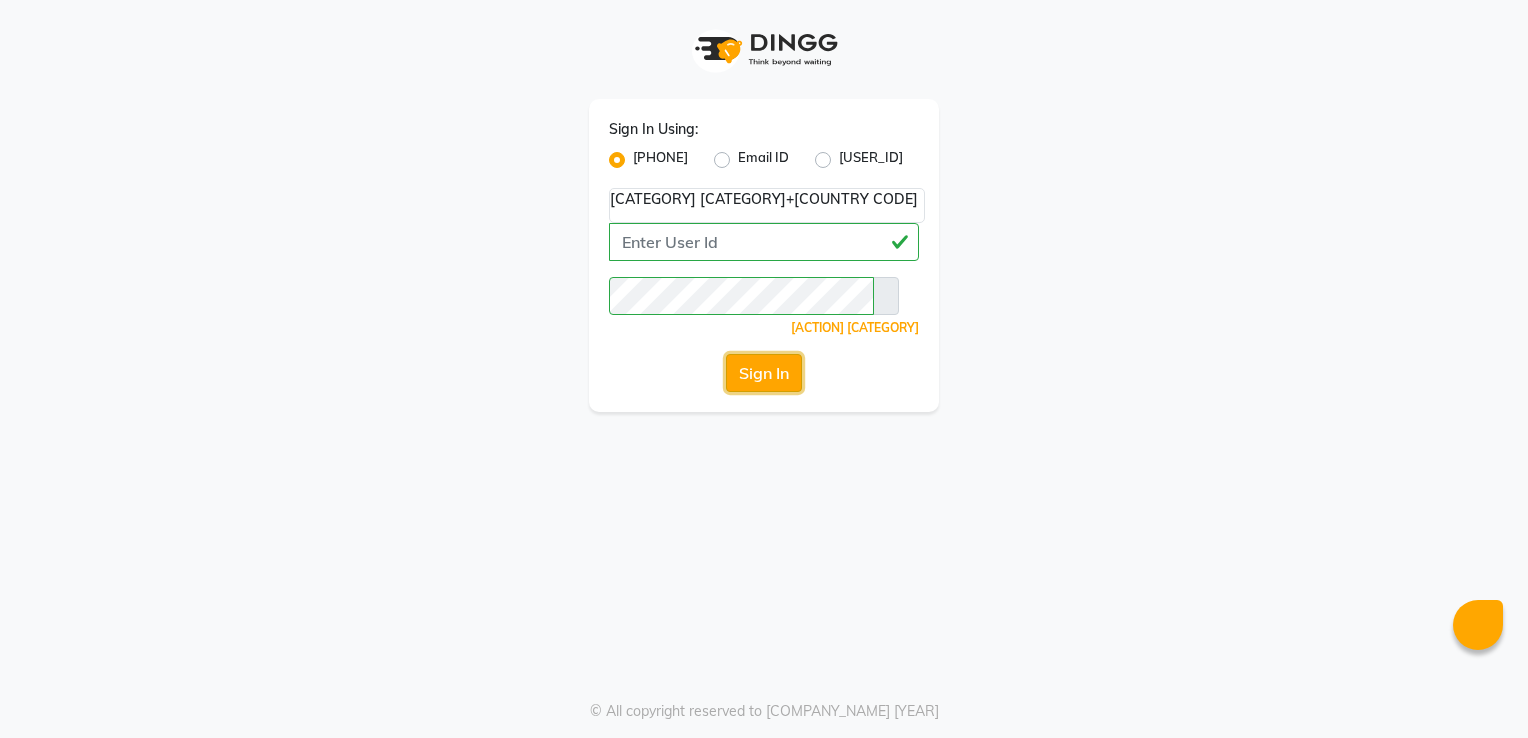 click on "Sign In" at bounding box center [764, 373] 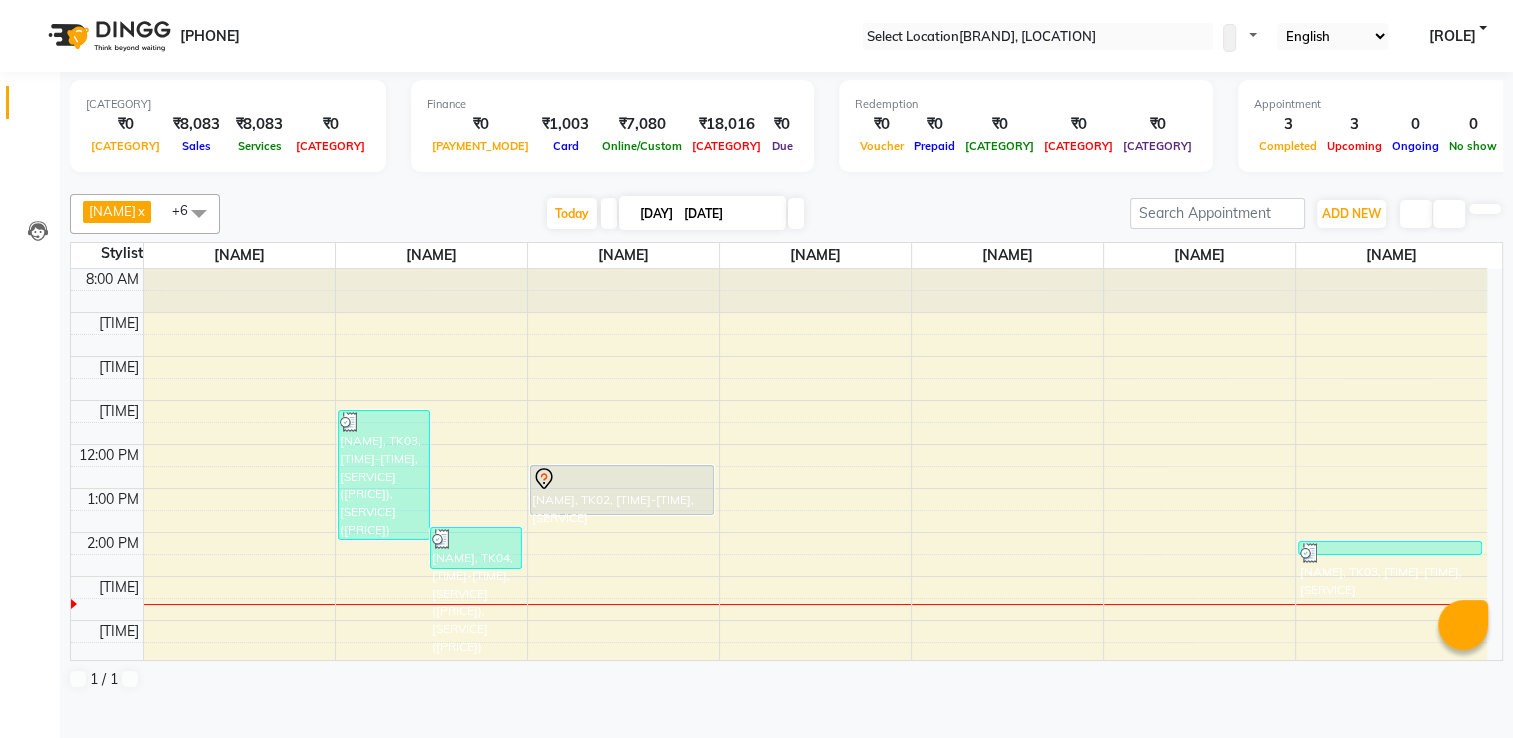 scroll, scrollTop: 0, scrollLeft: 0, axis: both 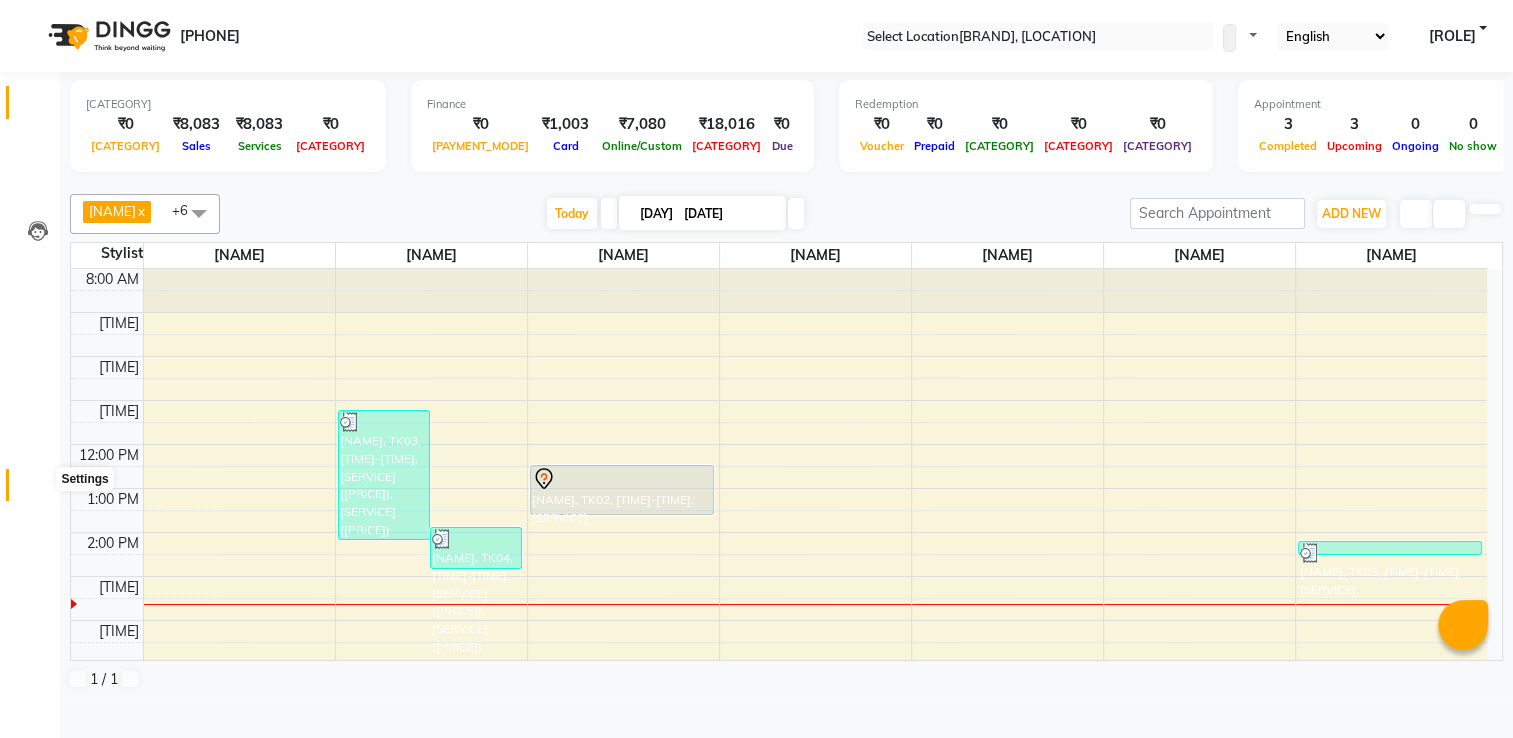click at bounding box center [38, 490] 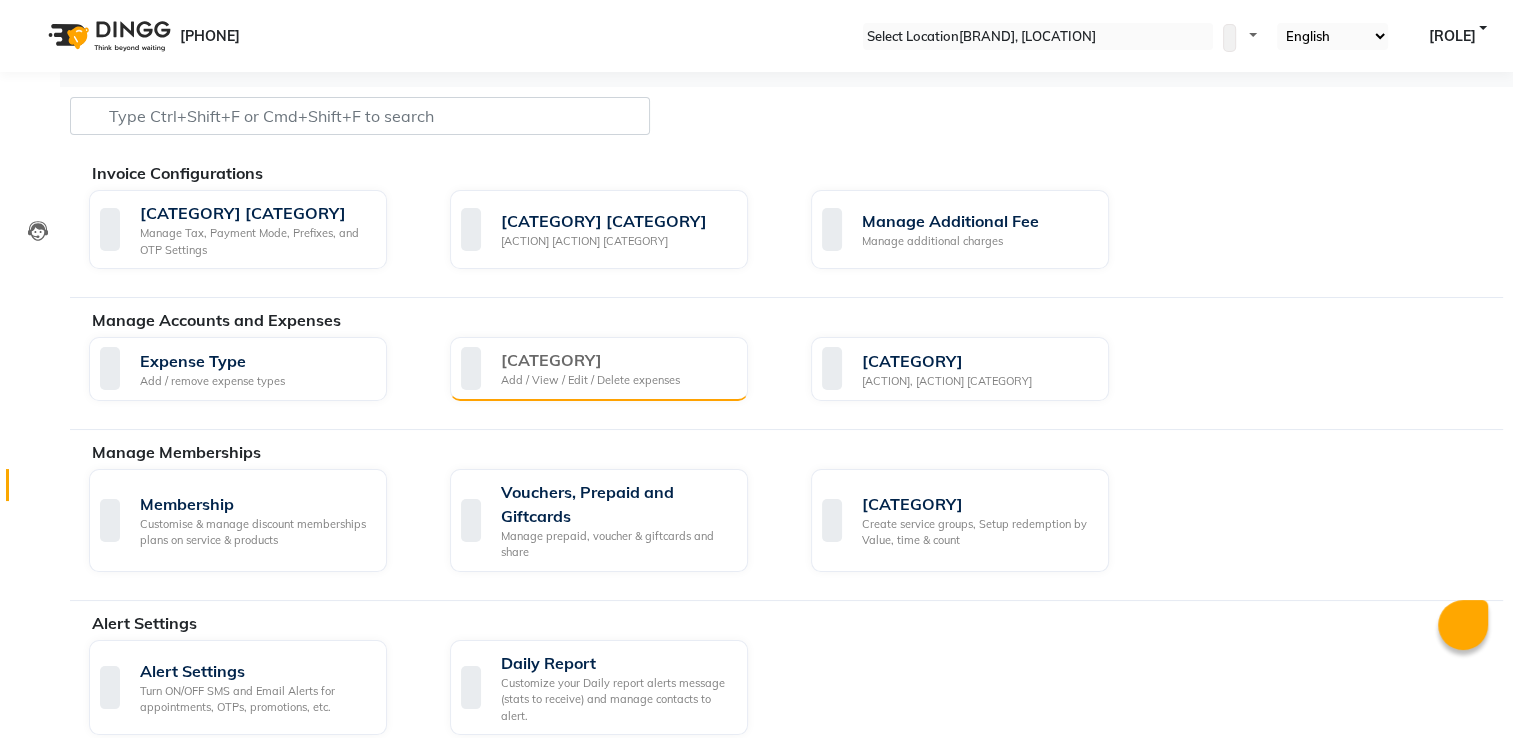 click on "Add / View / Edit / Delete expenses" at bounding box center (590, 380) 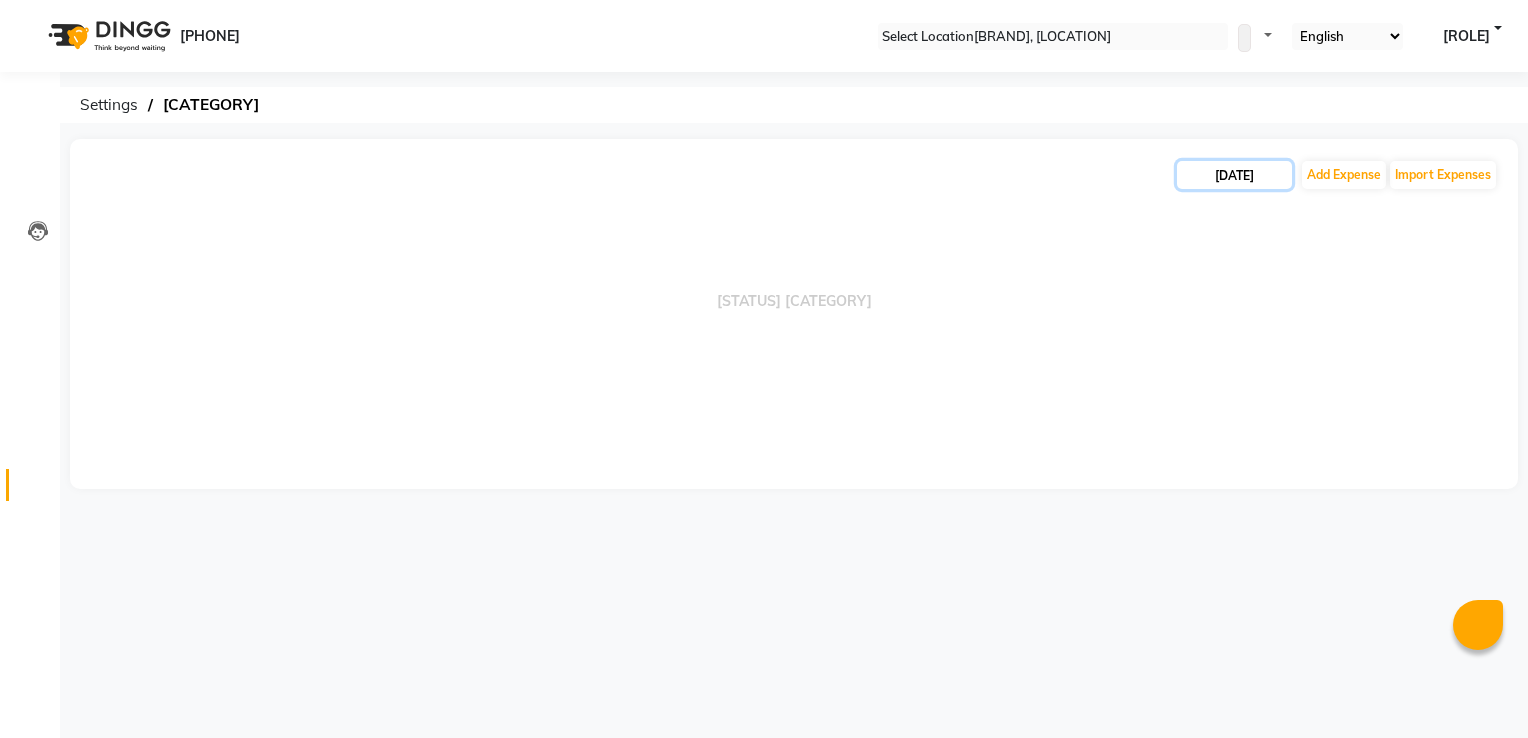 click on "[DATE]" at bounding box center [1234, 175] 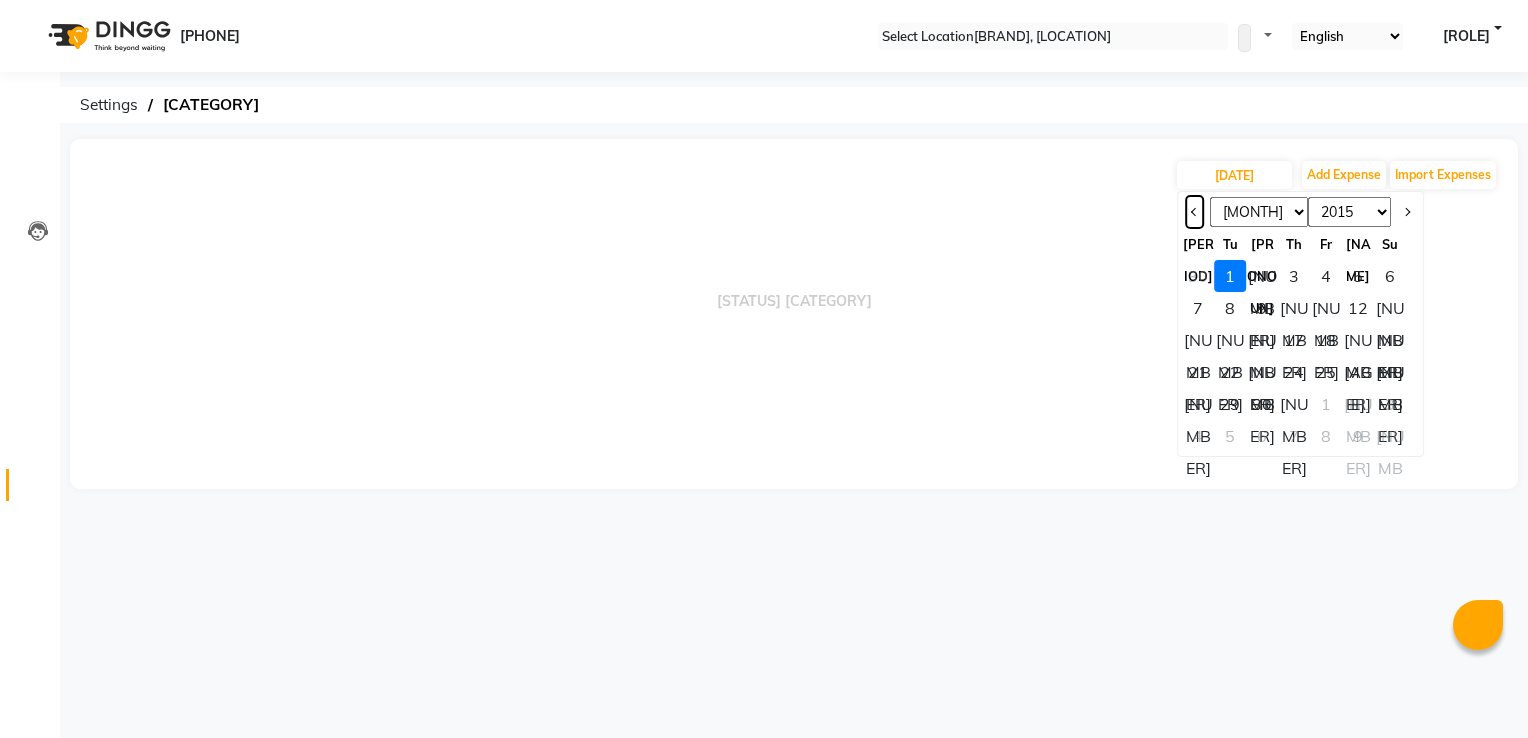 click at bounding box center [1194, 212] 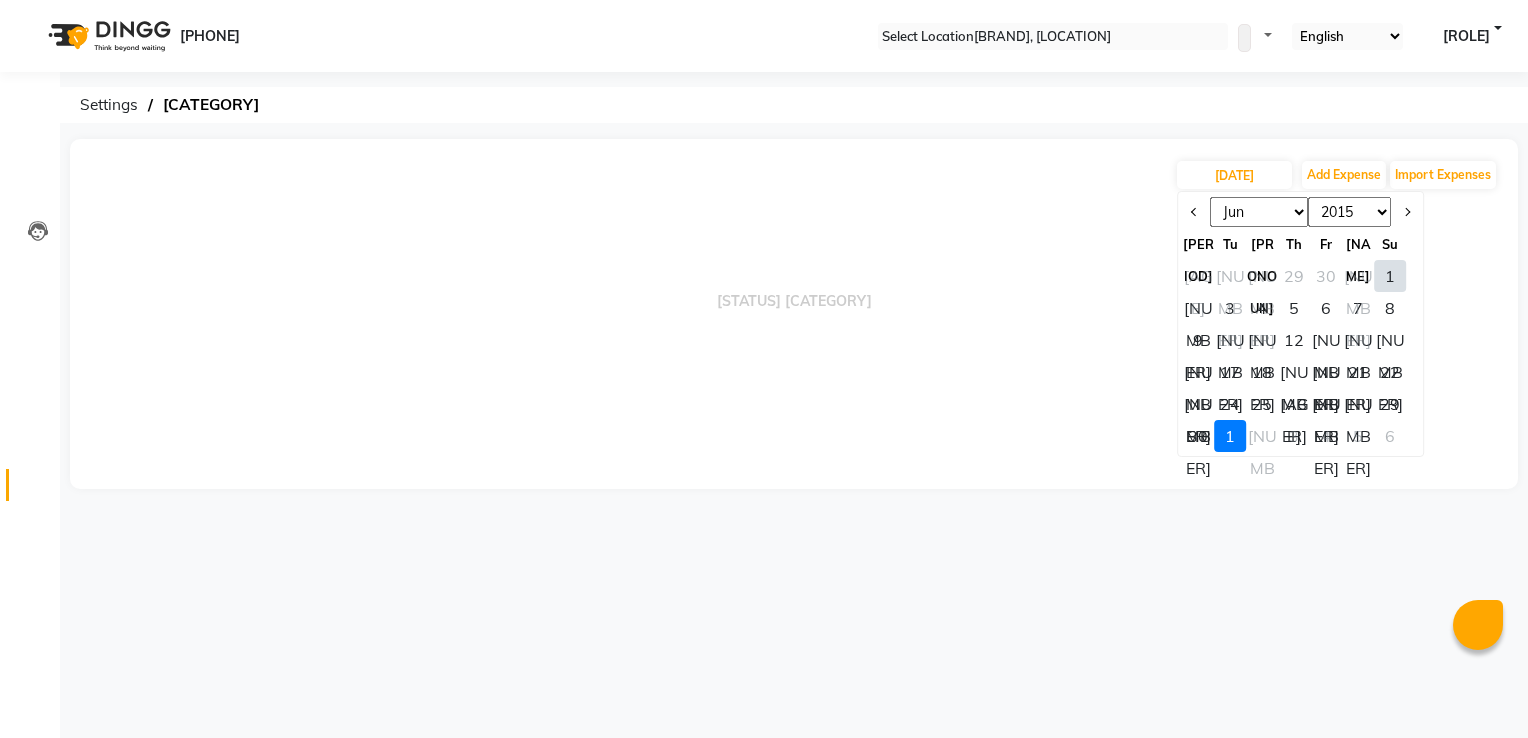 click on "29" at bounding box center (1390, 404) 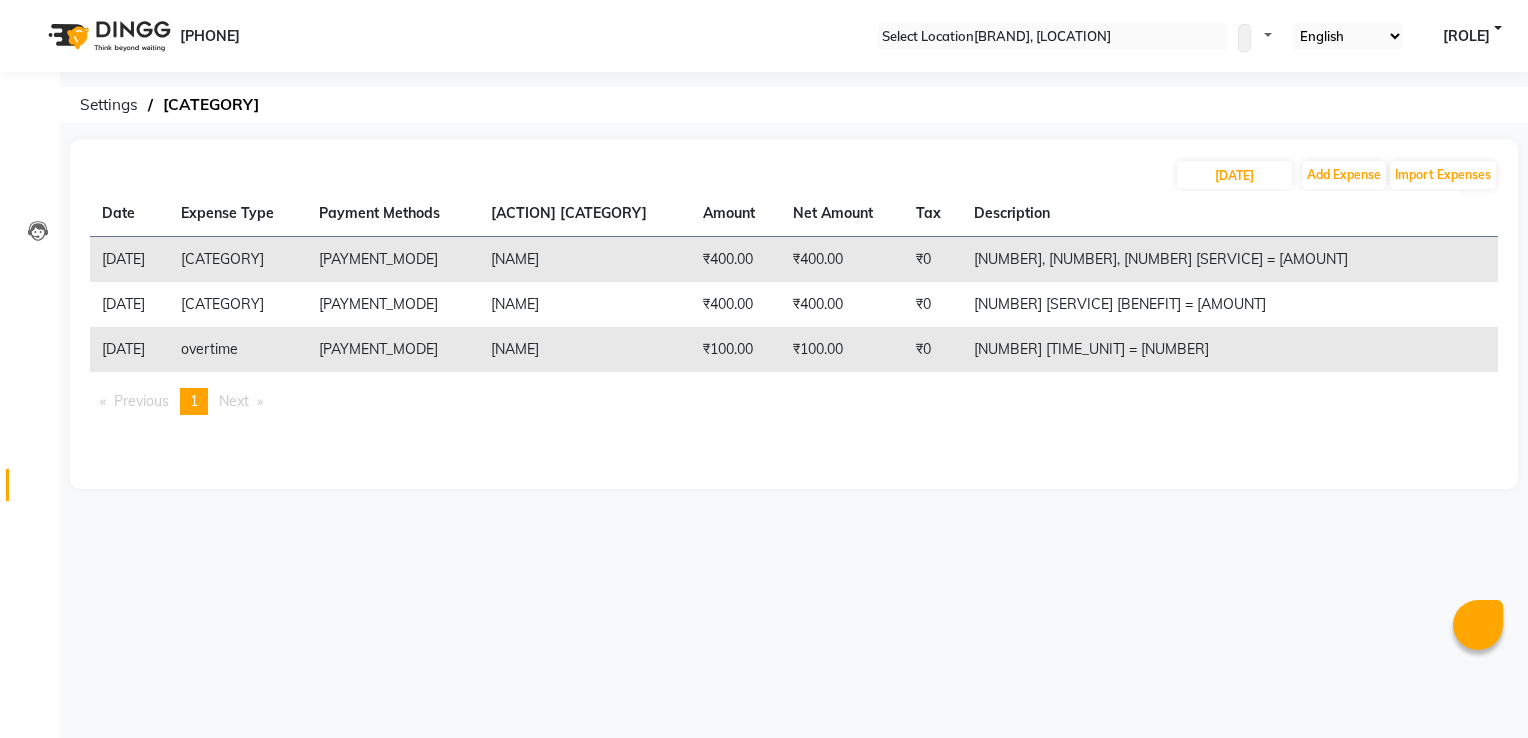 click on "[DATE] [ACTION] [CATEGORY]" at bounding box center [794, 175] 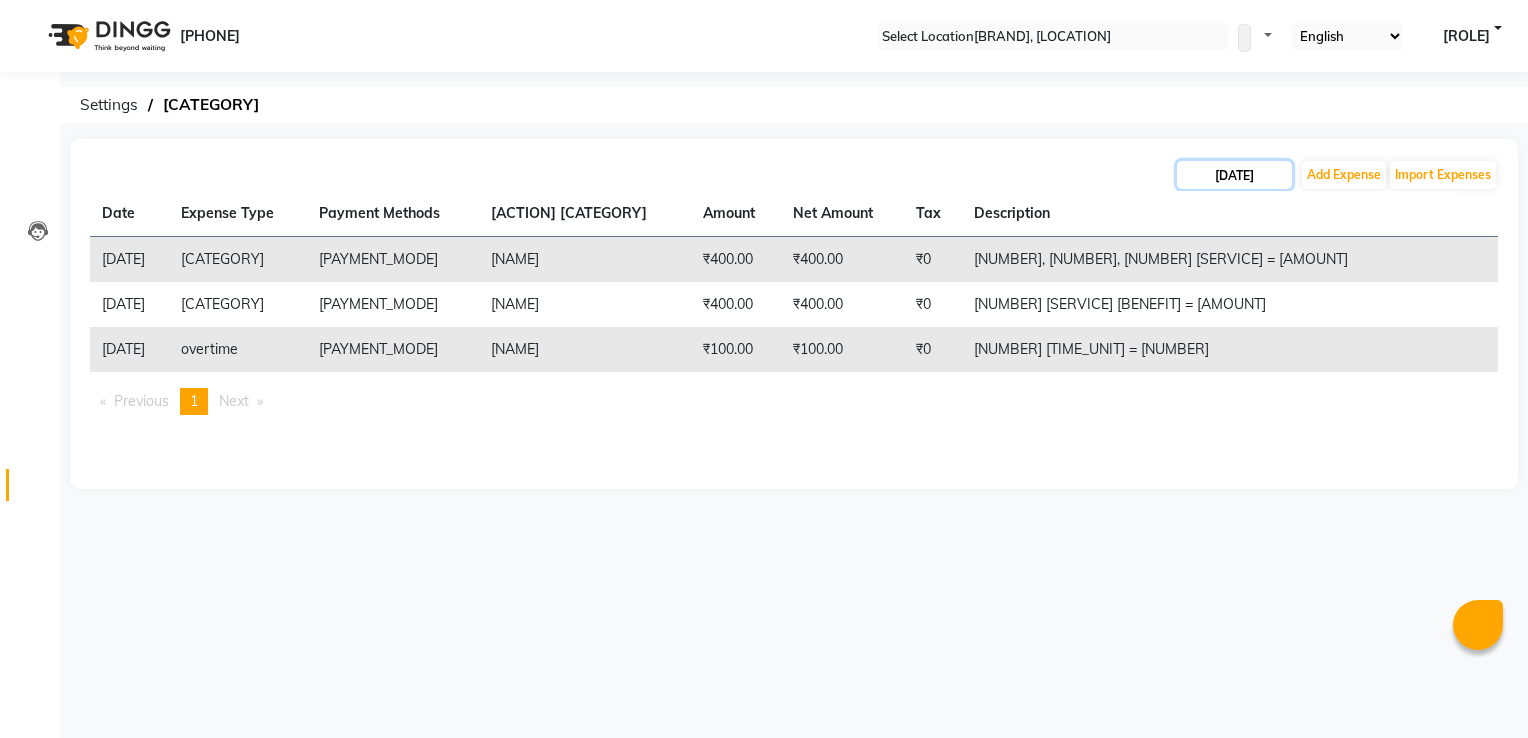 click on "[DATE]" at bounding box center (1234, 175) 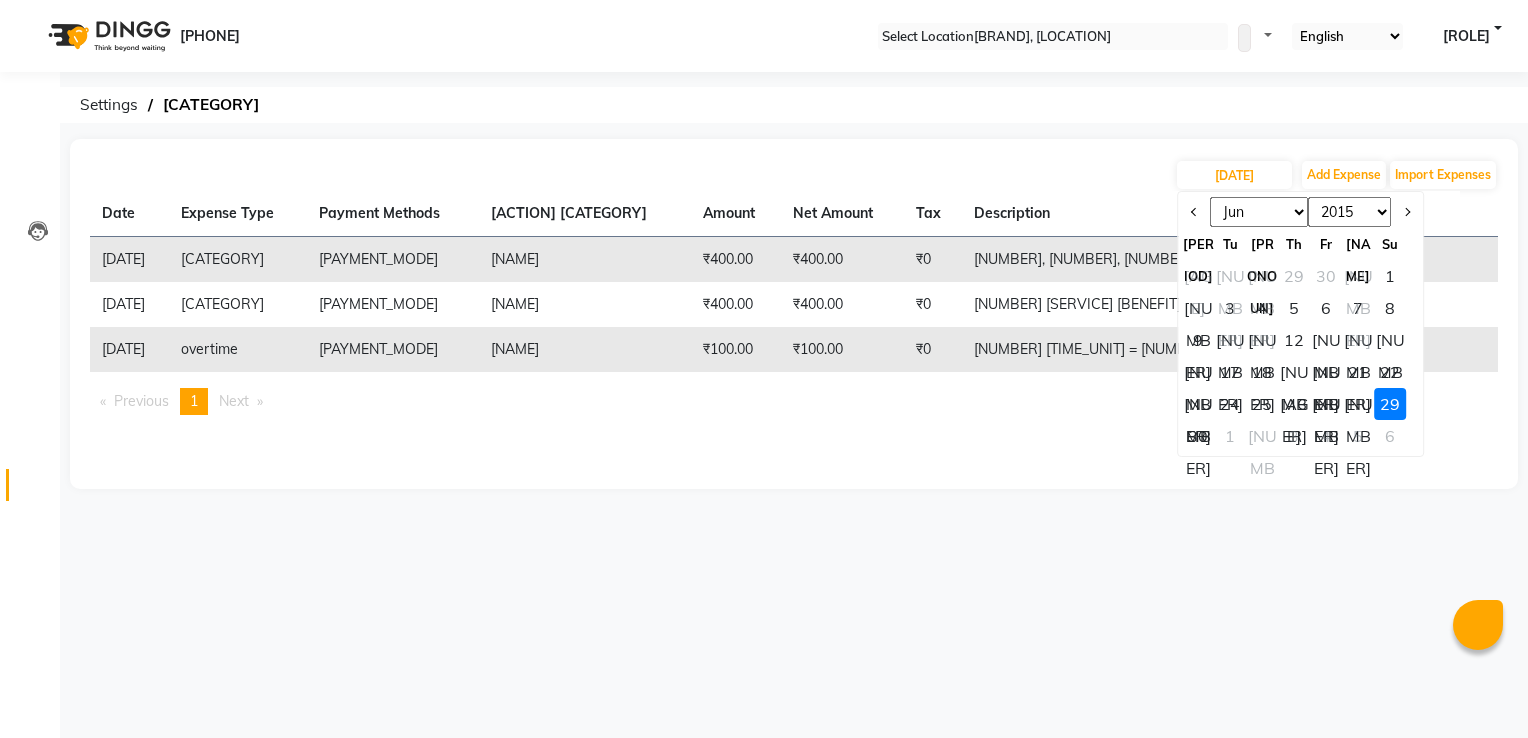 click on "30" at bounding box center (1198, 436) 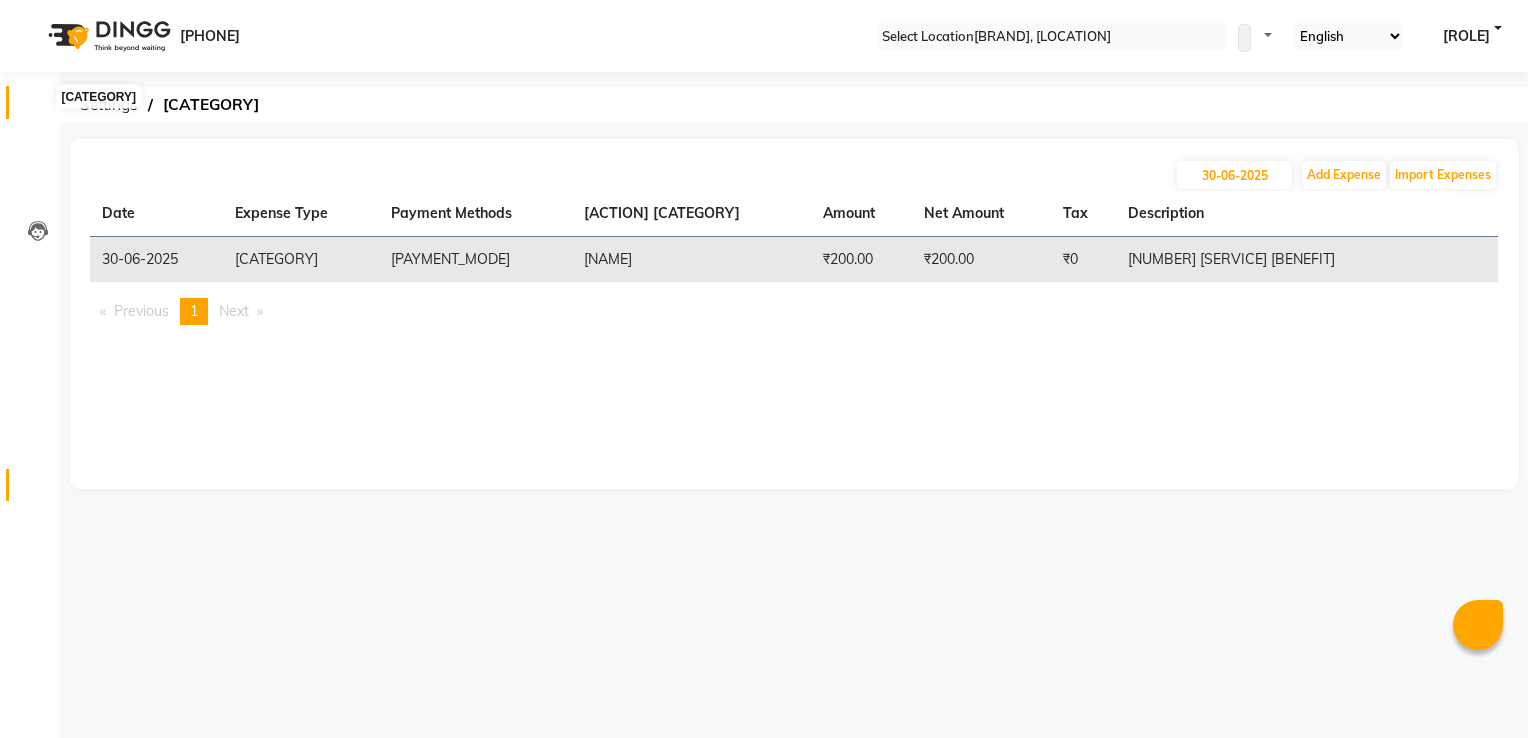 click at bounding box center (37, 107) 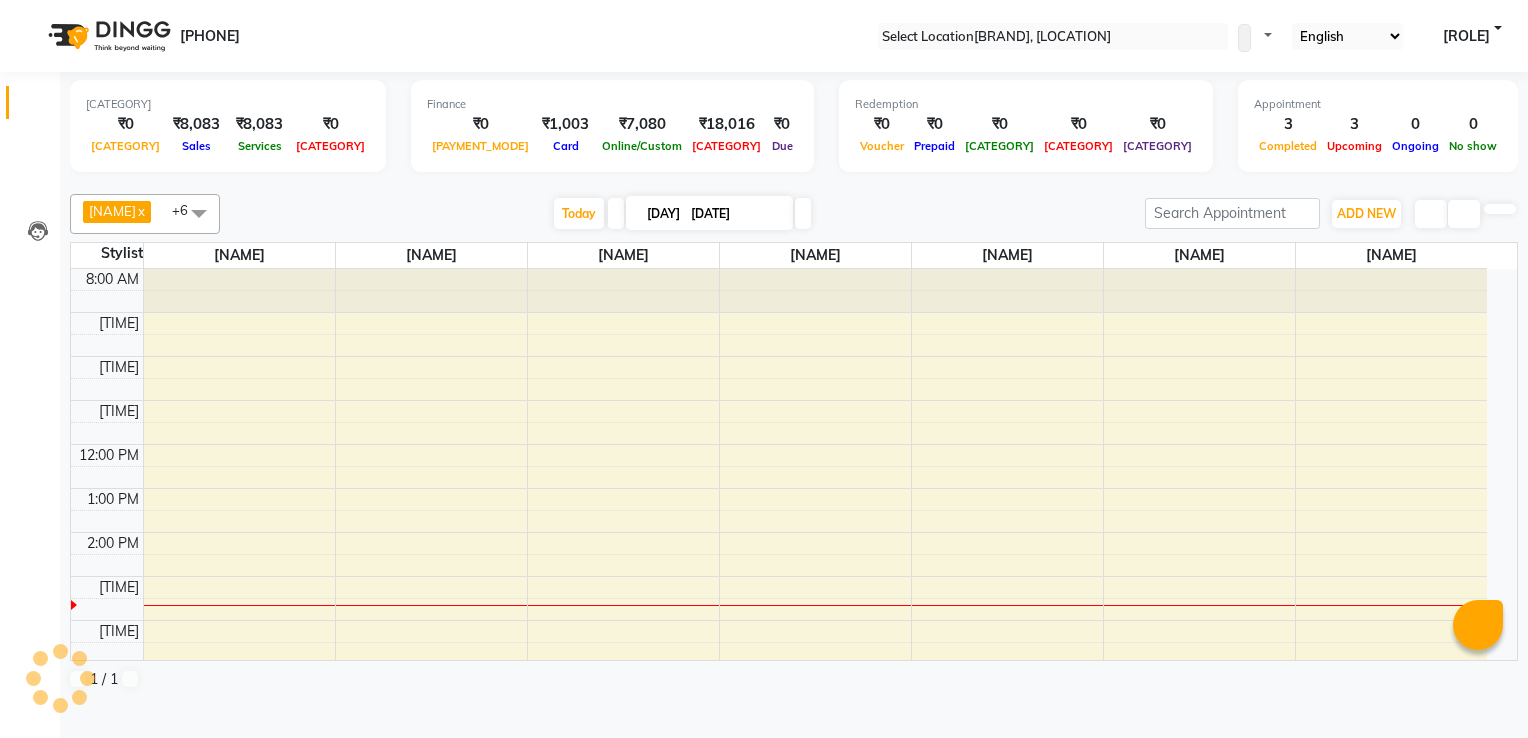 scroll, scrollTop: 0, scrollLeft: 0, axis: both 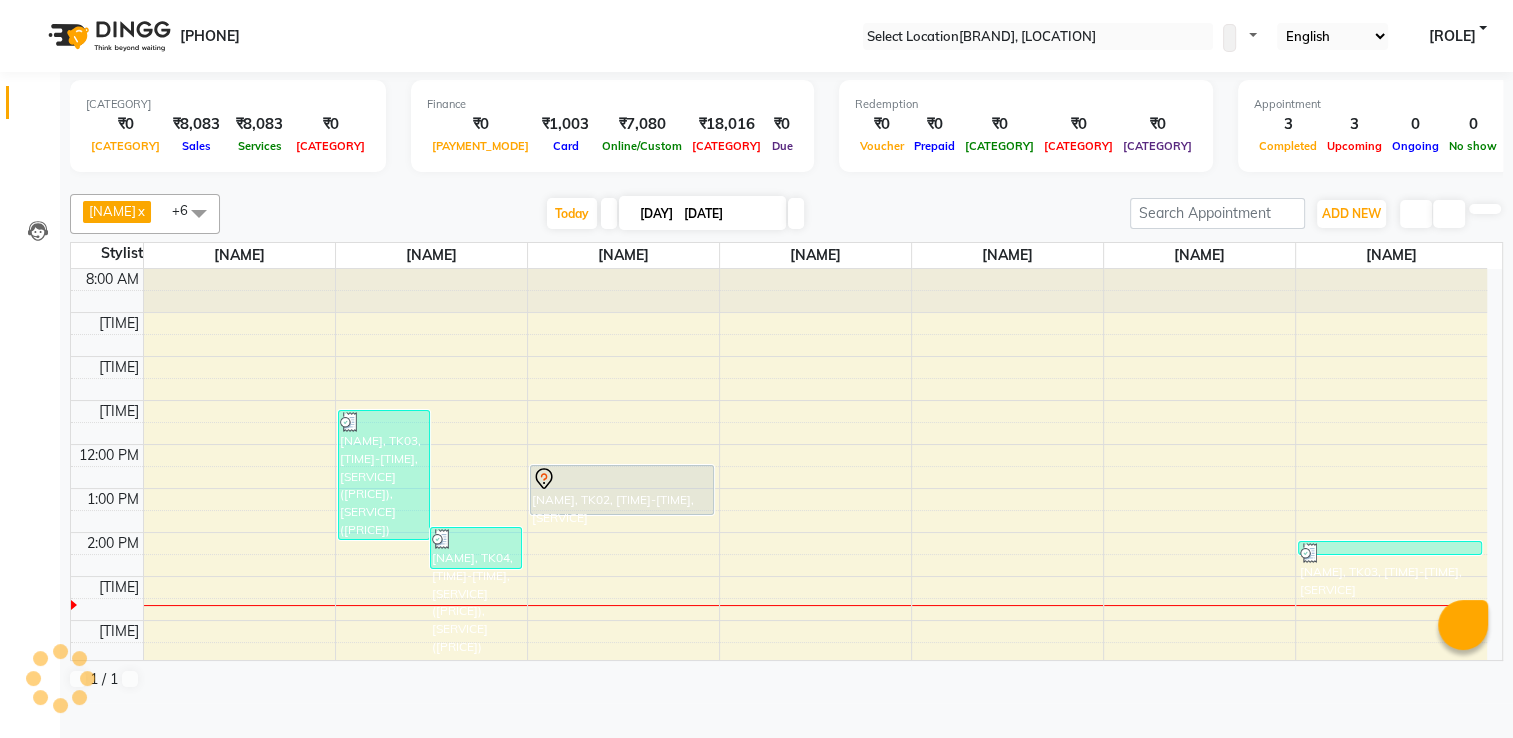 click at bounding box center [787, 182] 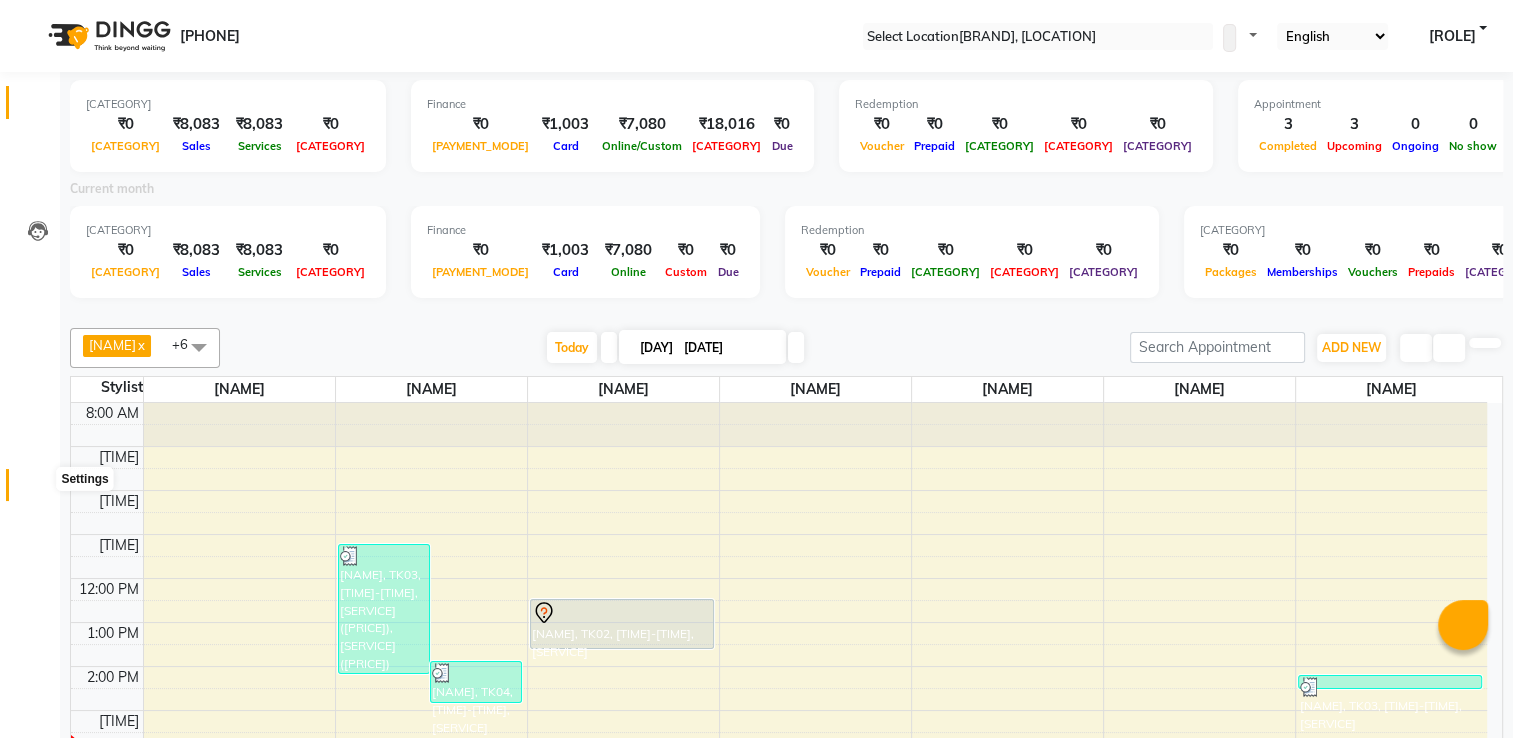 click at bounding box center (38, 490) 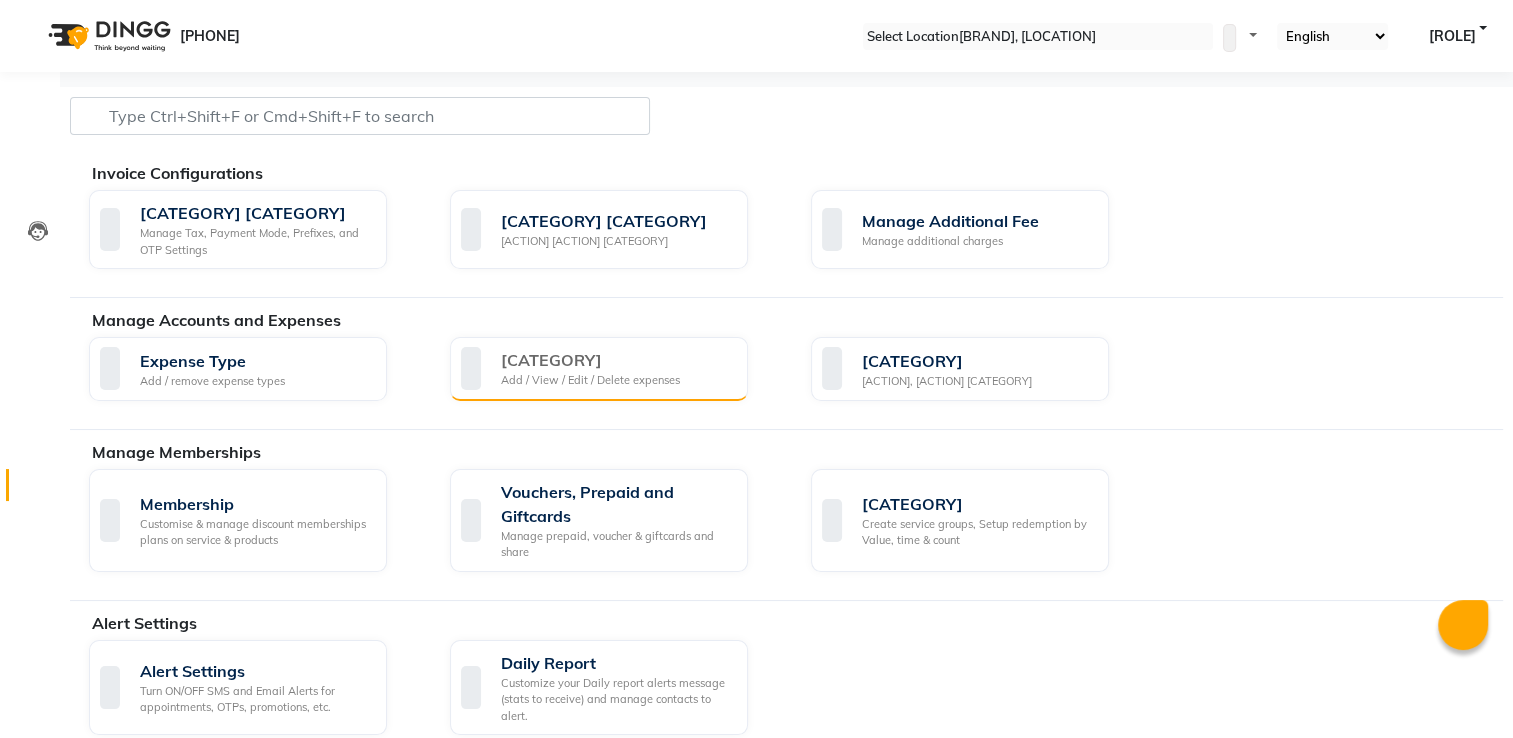 click on "Add / View / Edit / Delete expenses" at bounding box center (590, 380) 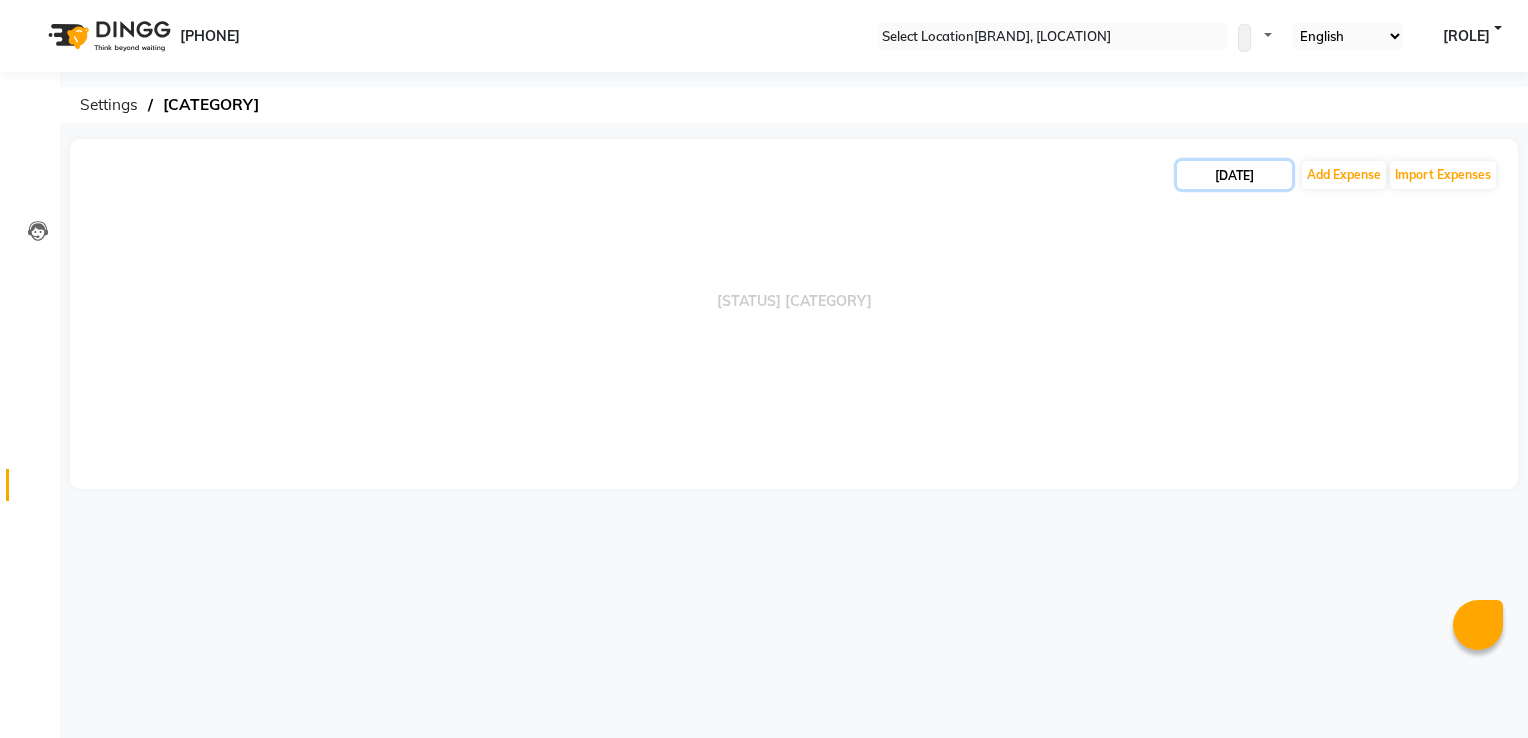 click on "[DATE]" at bounding box center [1234, 175] 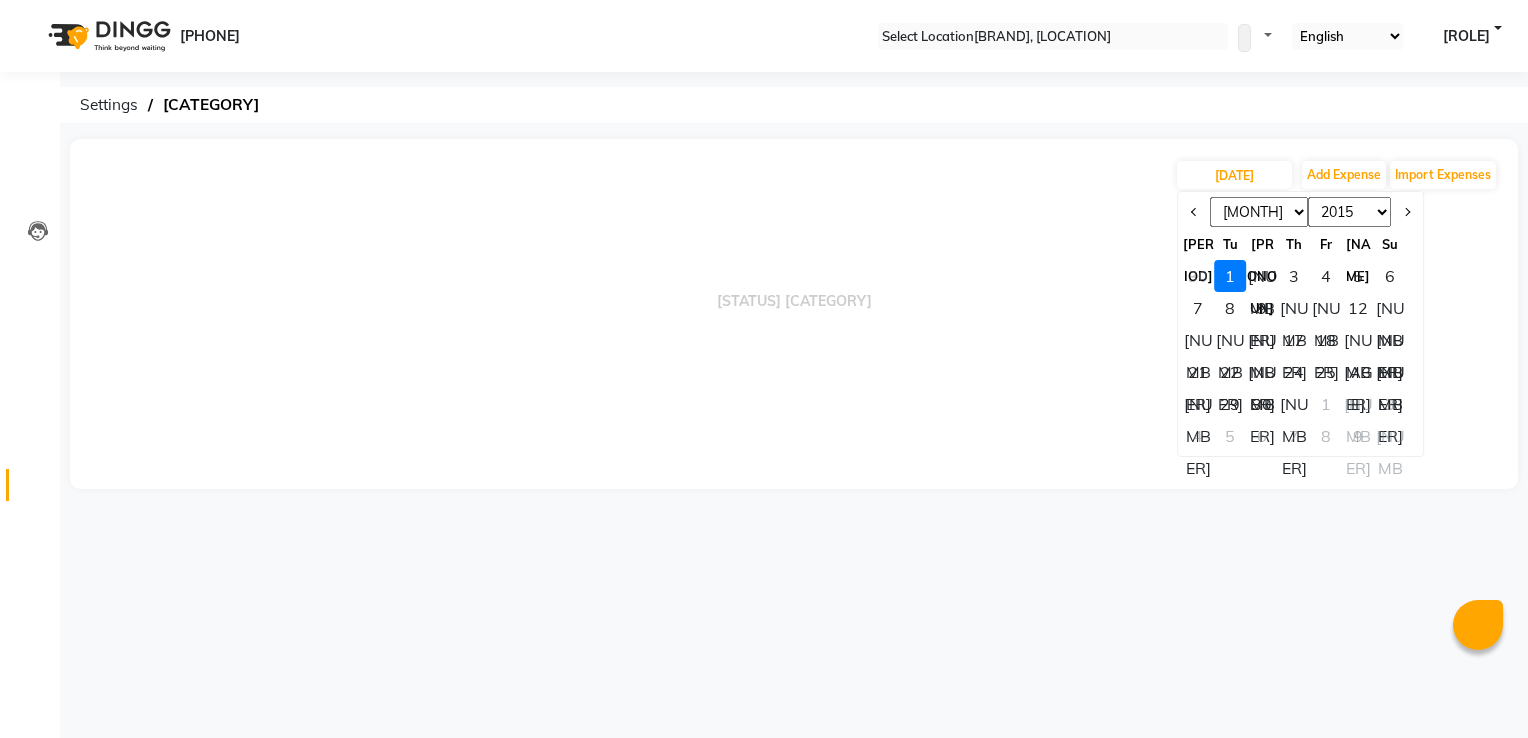 click at bounding box center [1194, 212] 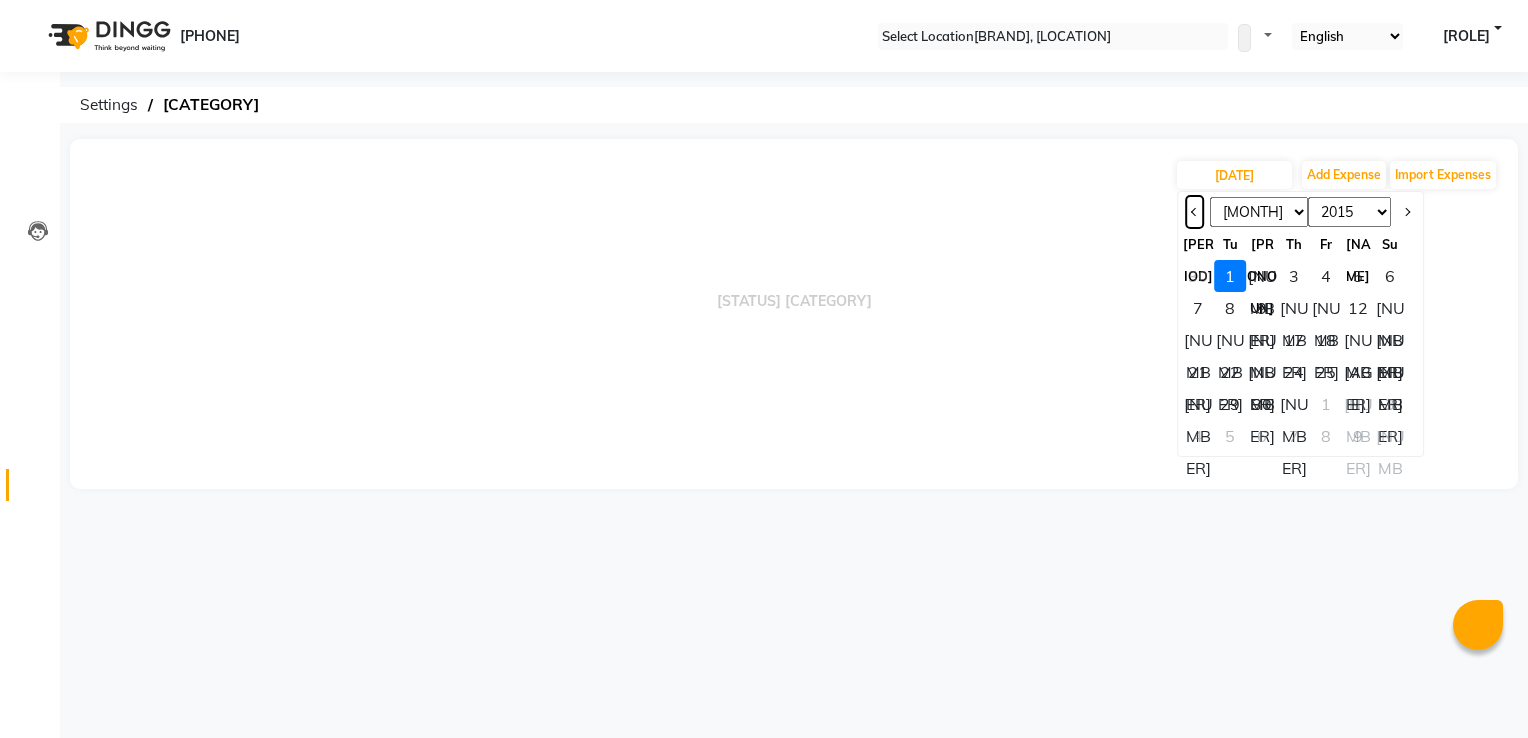 click at bounding box center [1194, 212] 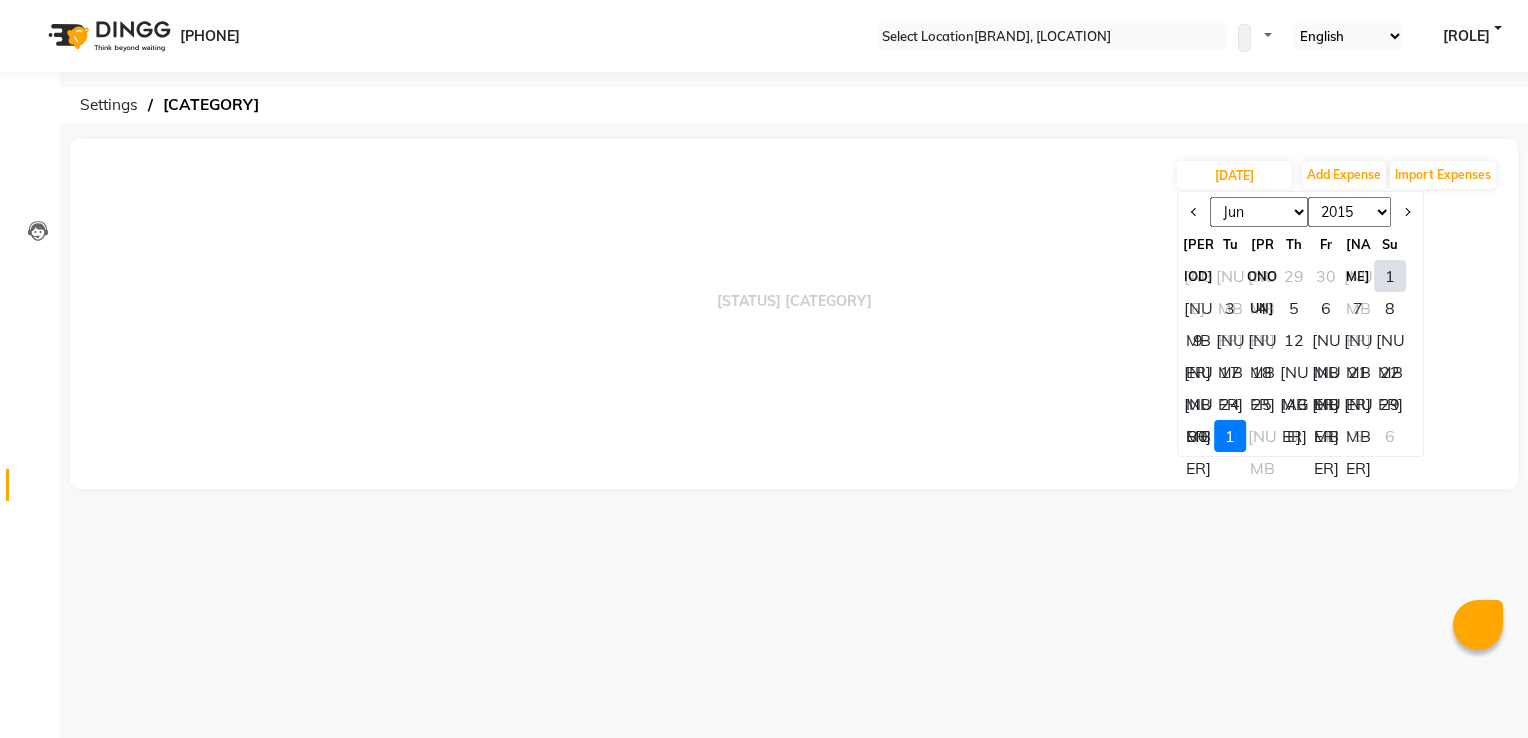 click on "30" at bounding box center (1198, 436) 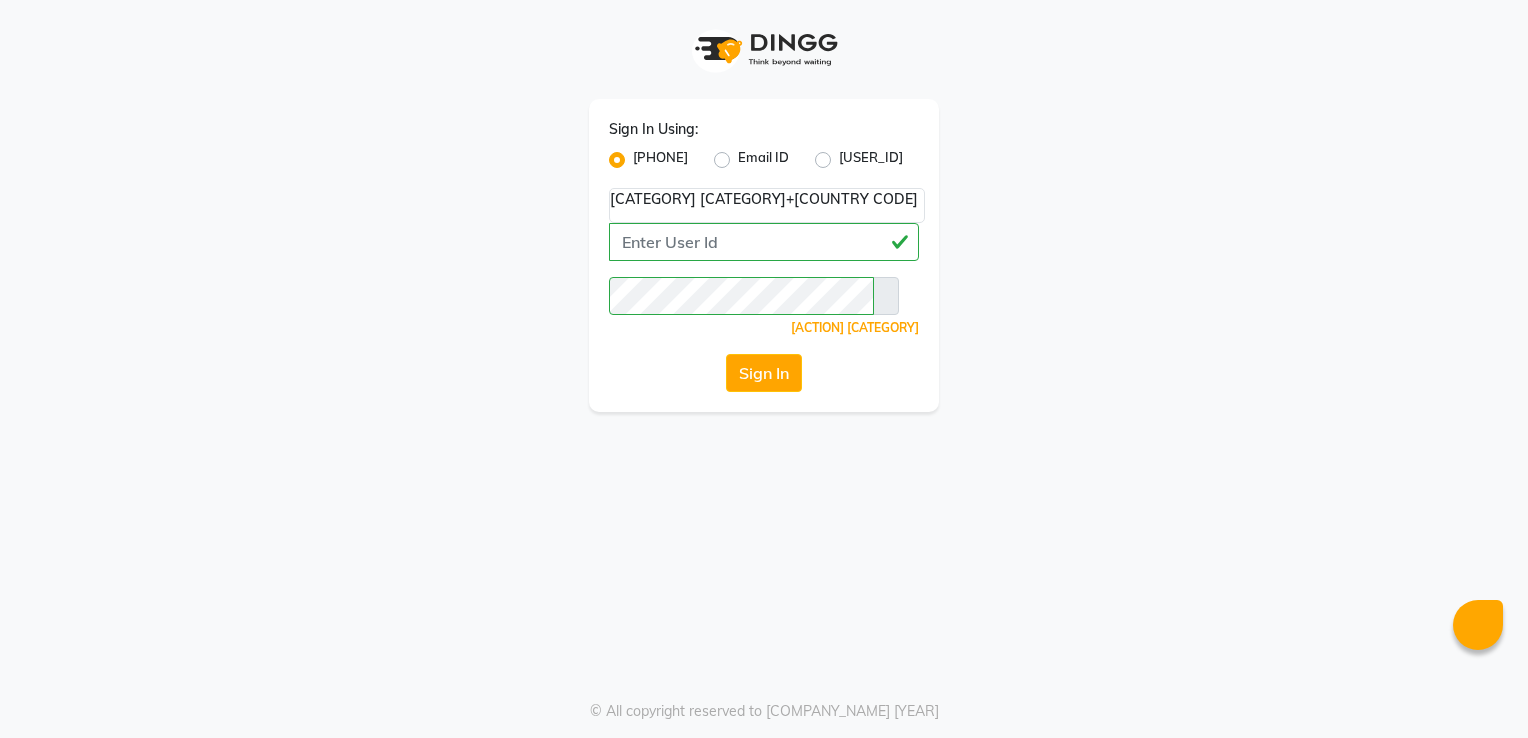 click on "[PHONE]" at bounding box center [660, 160] 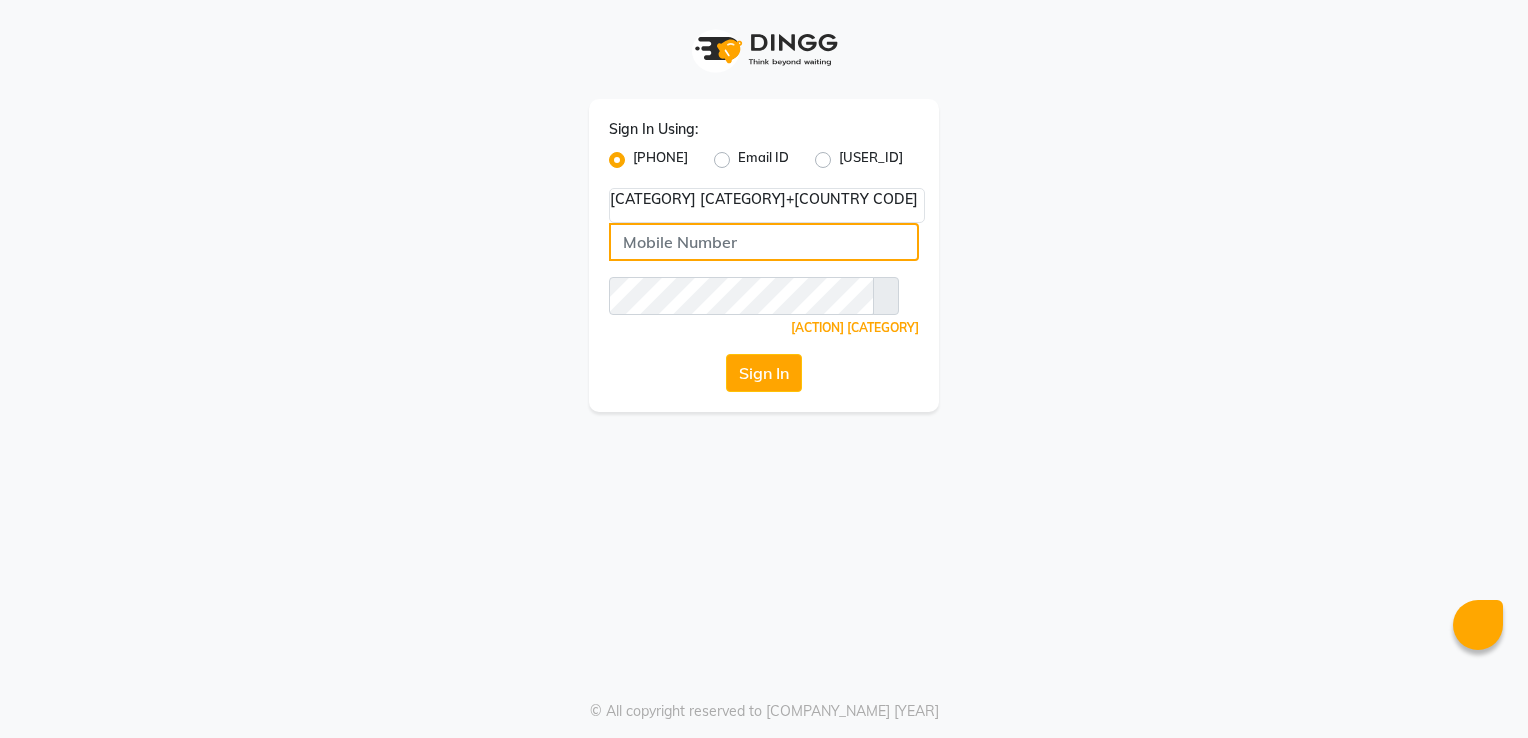 click at bounding box center (764, 242) 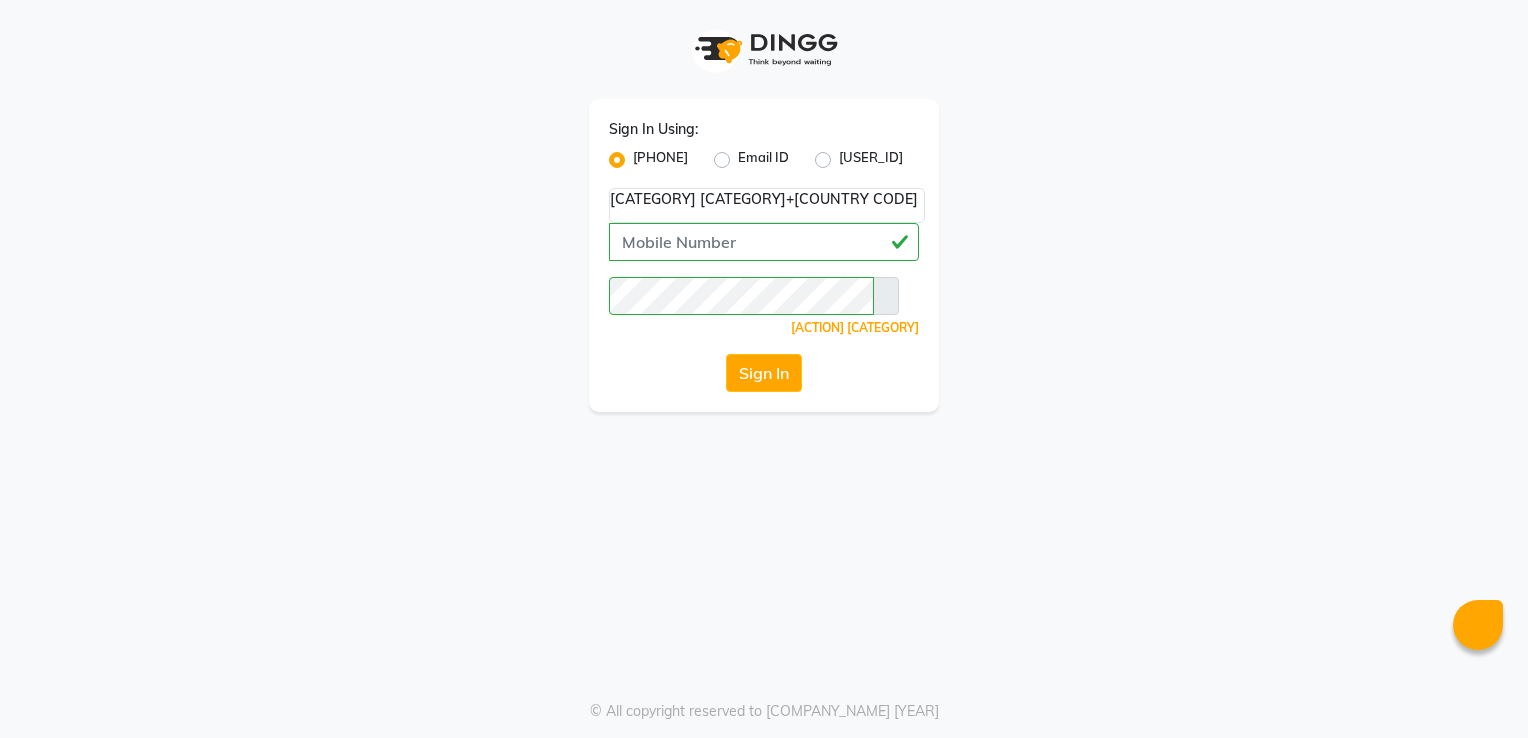click at bounding box center [886, 296] 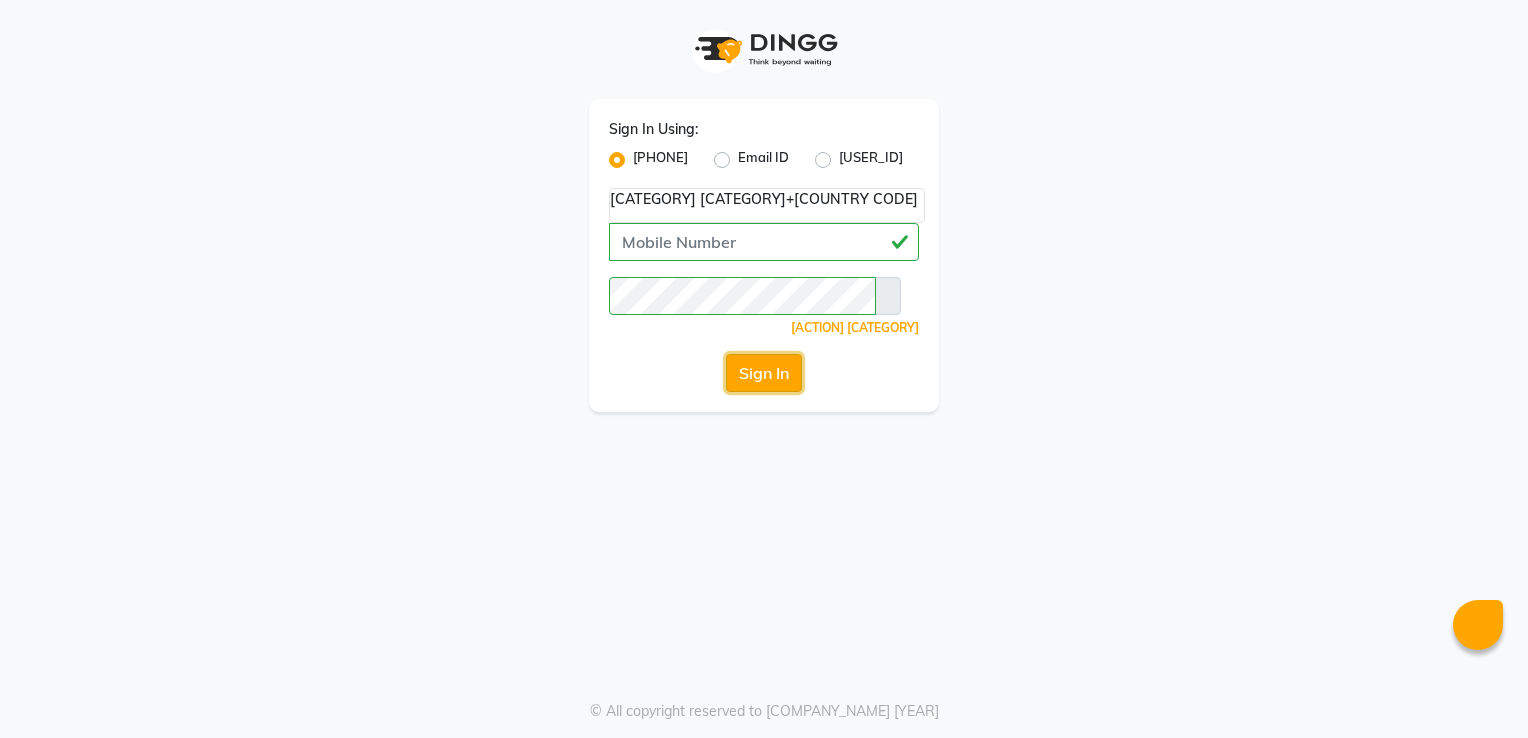 click on "Sign In" at bounding box center [764, 373] 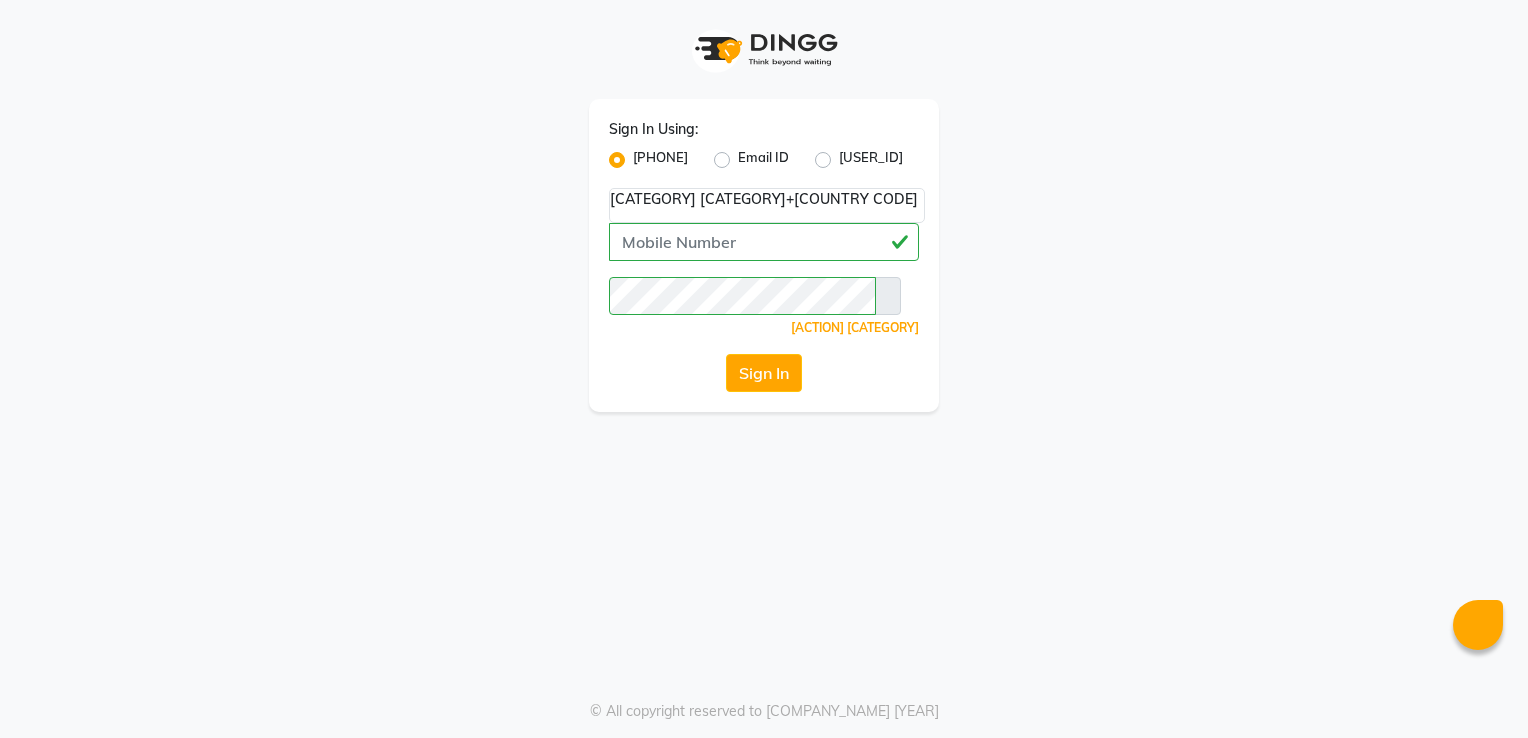 click on "[PHONE]" at bounding box center [660, 160] 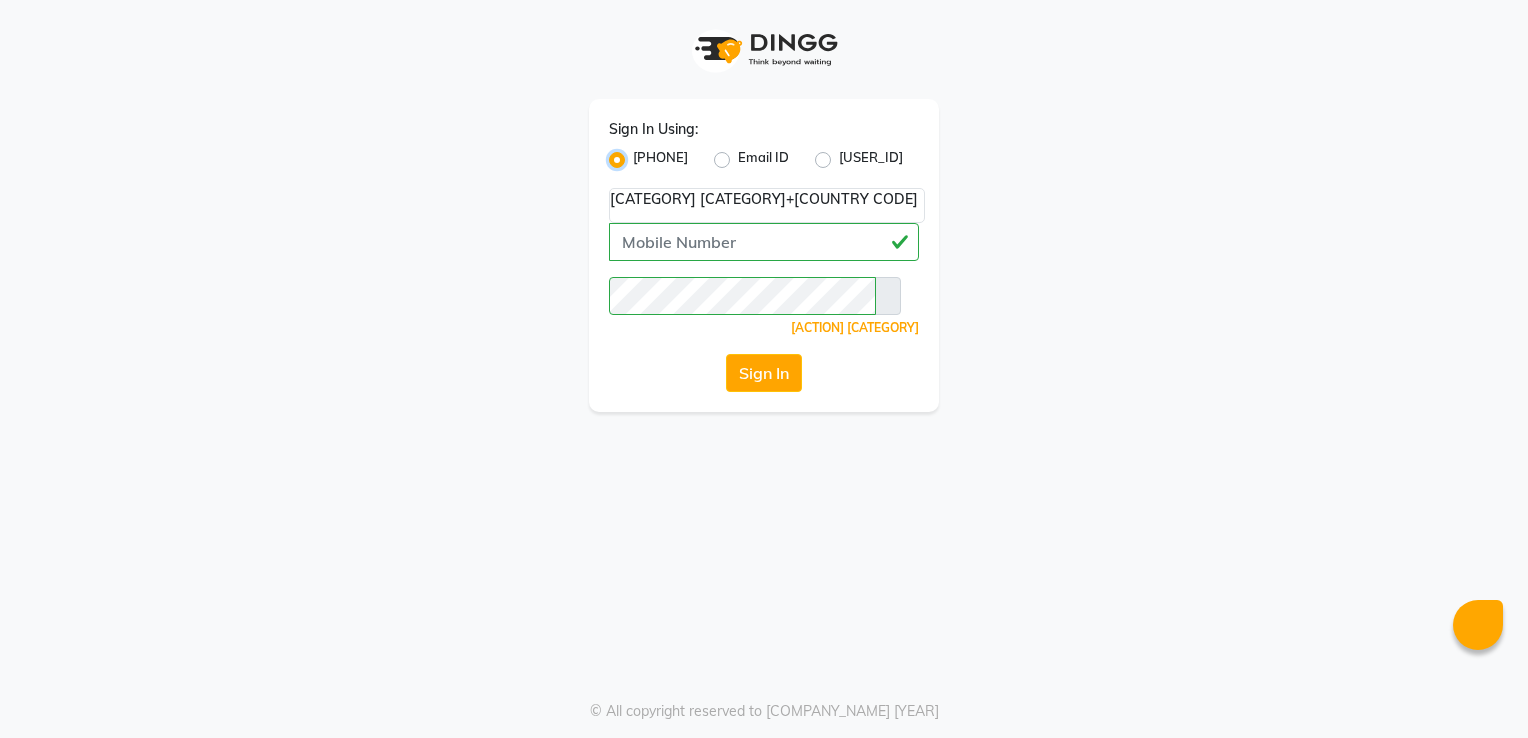click on "[PHONE]" at bounding box center [639, 154] 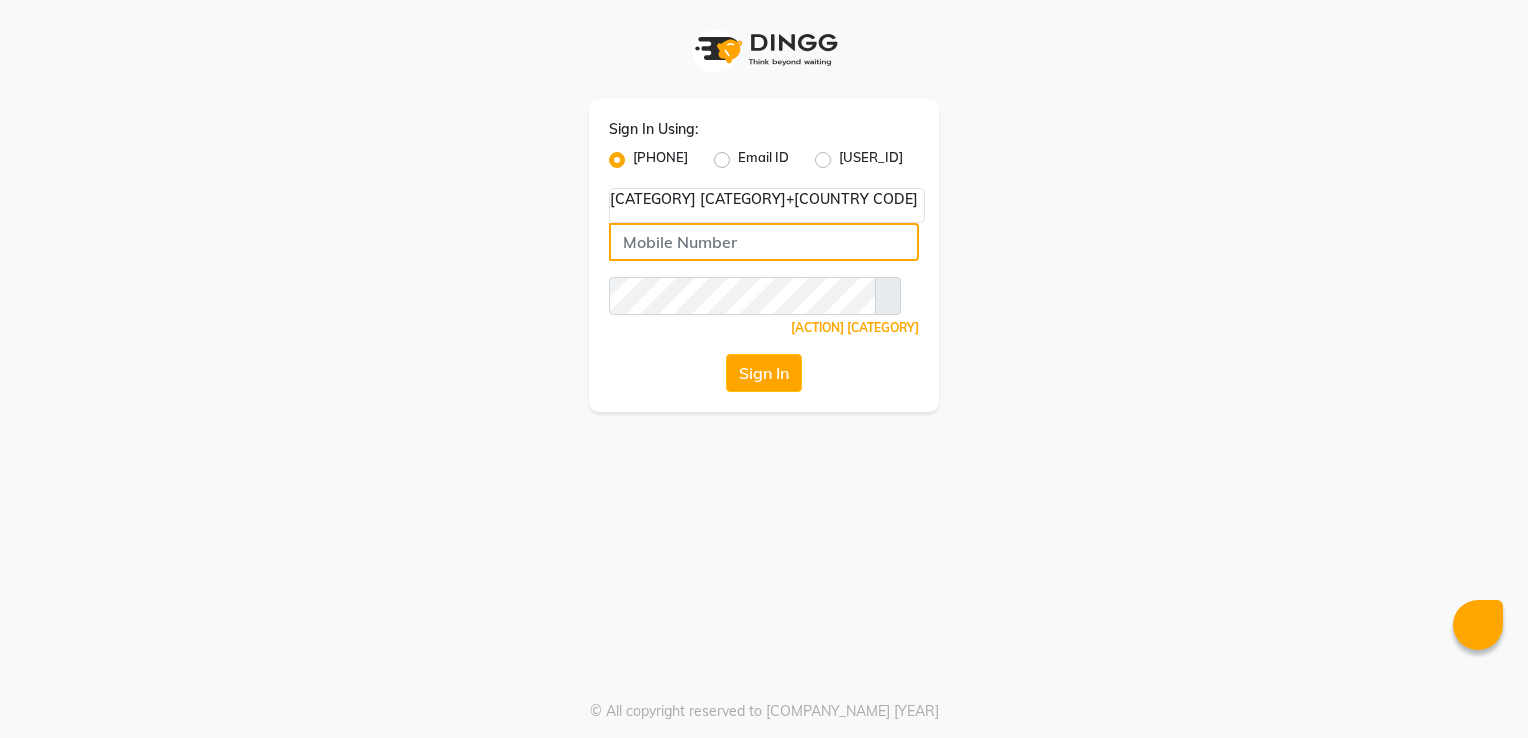 click at bounding box center [764, 242] 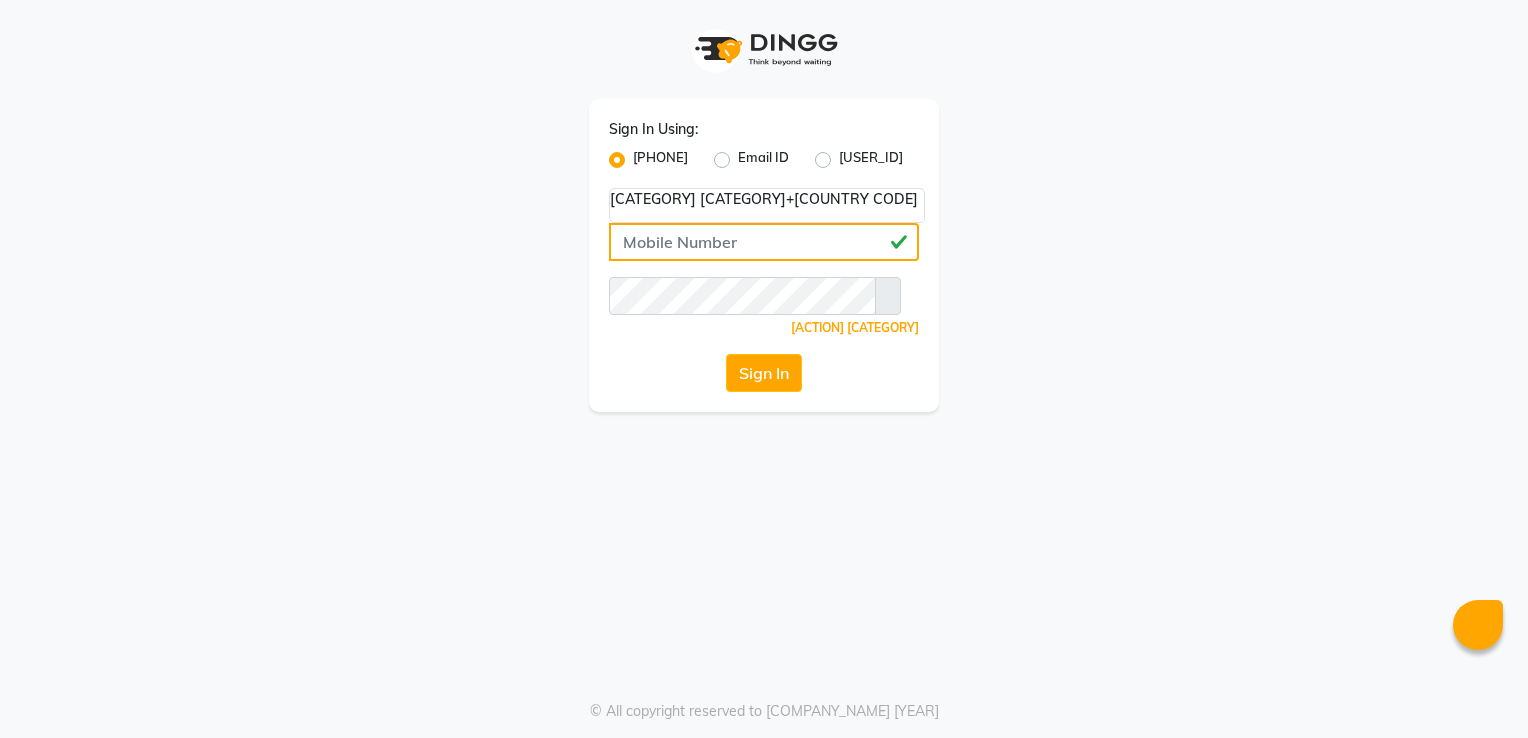 type on "[NUMBER]" 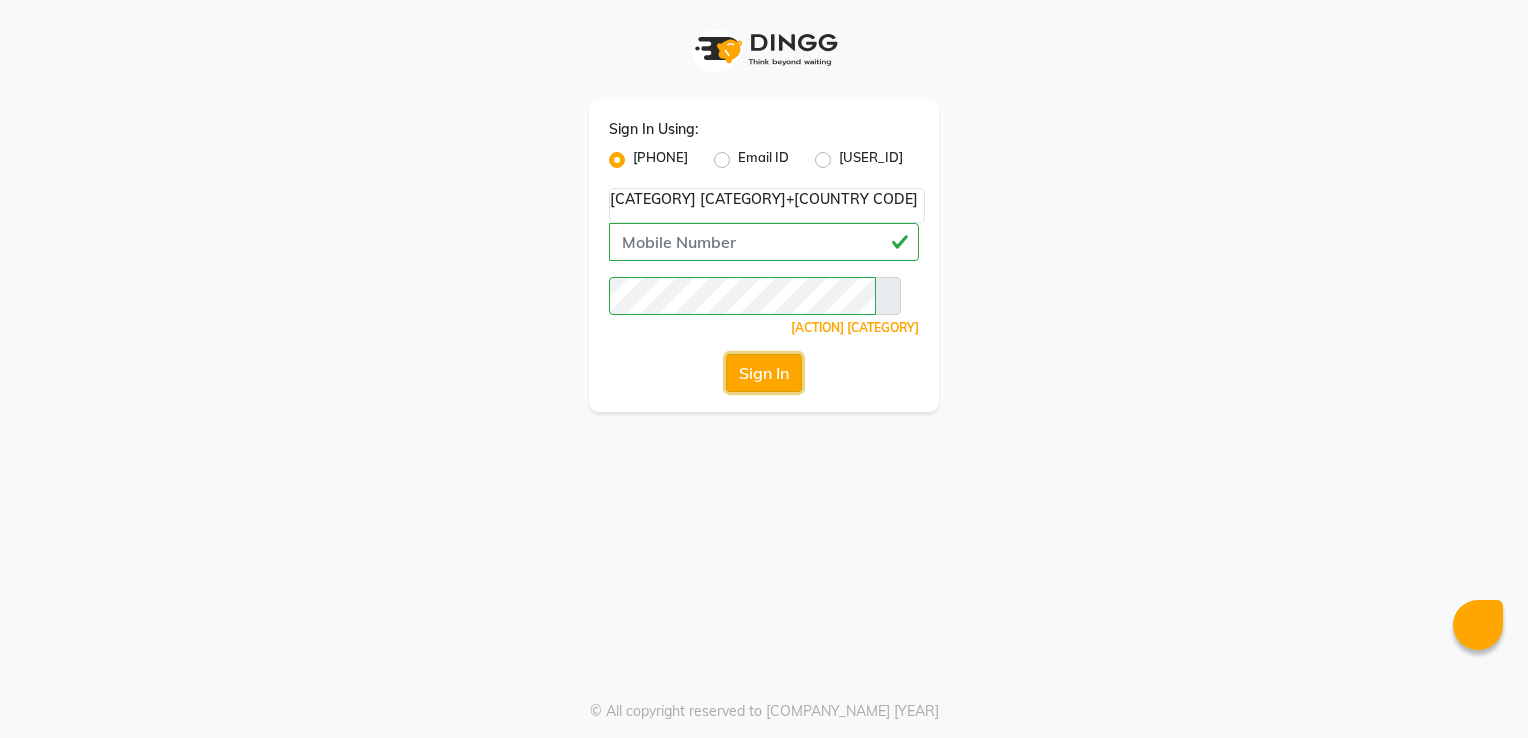 click on "Sign In" at bounding box center [764, 373] 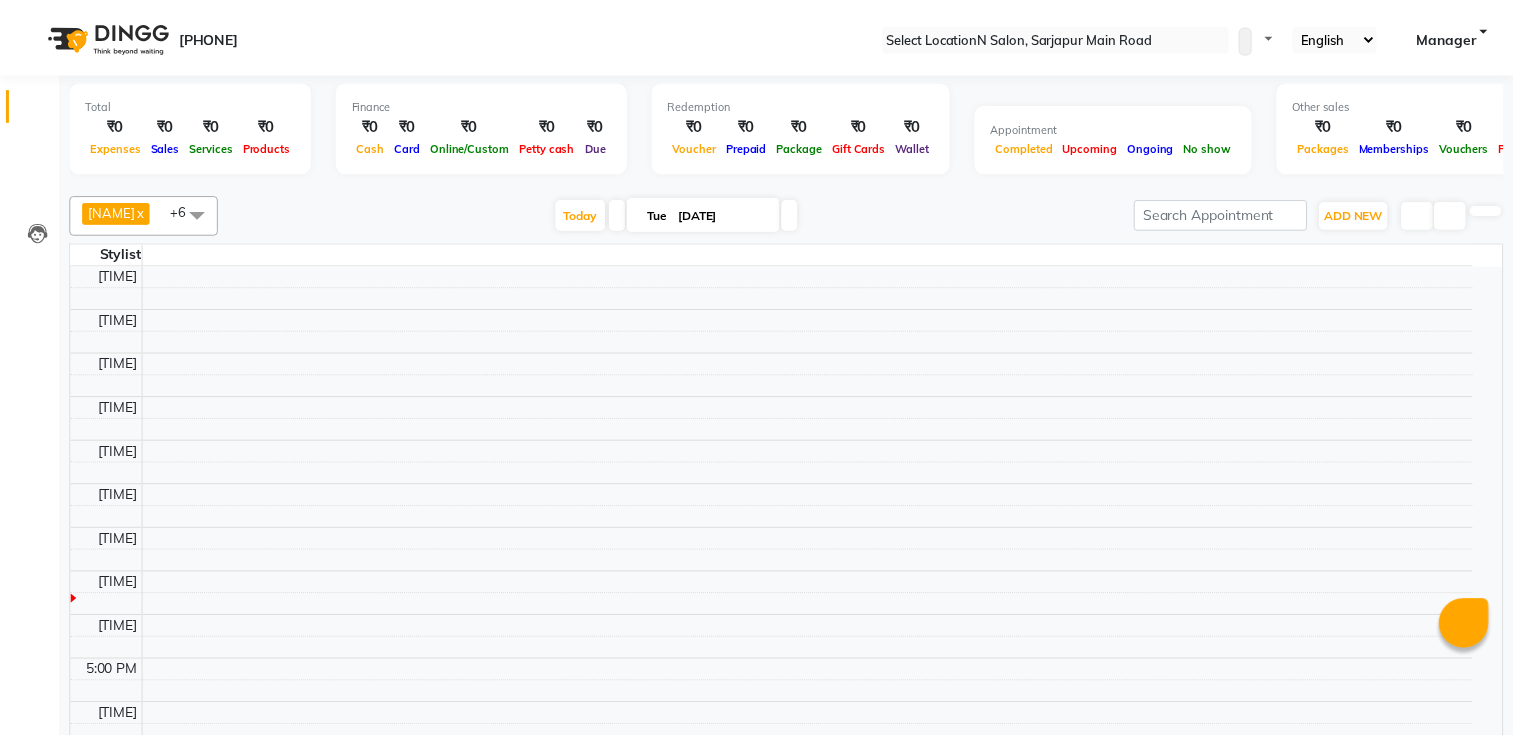 scroll, scrollTop: 0, scrollLeft: 0, axis: both 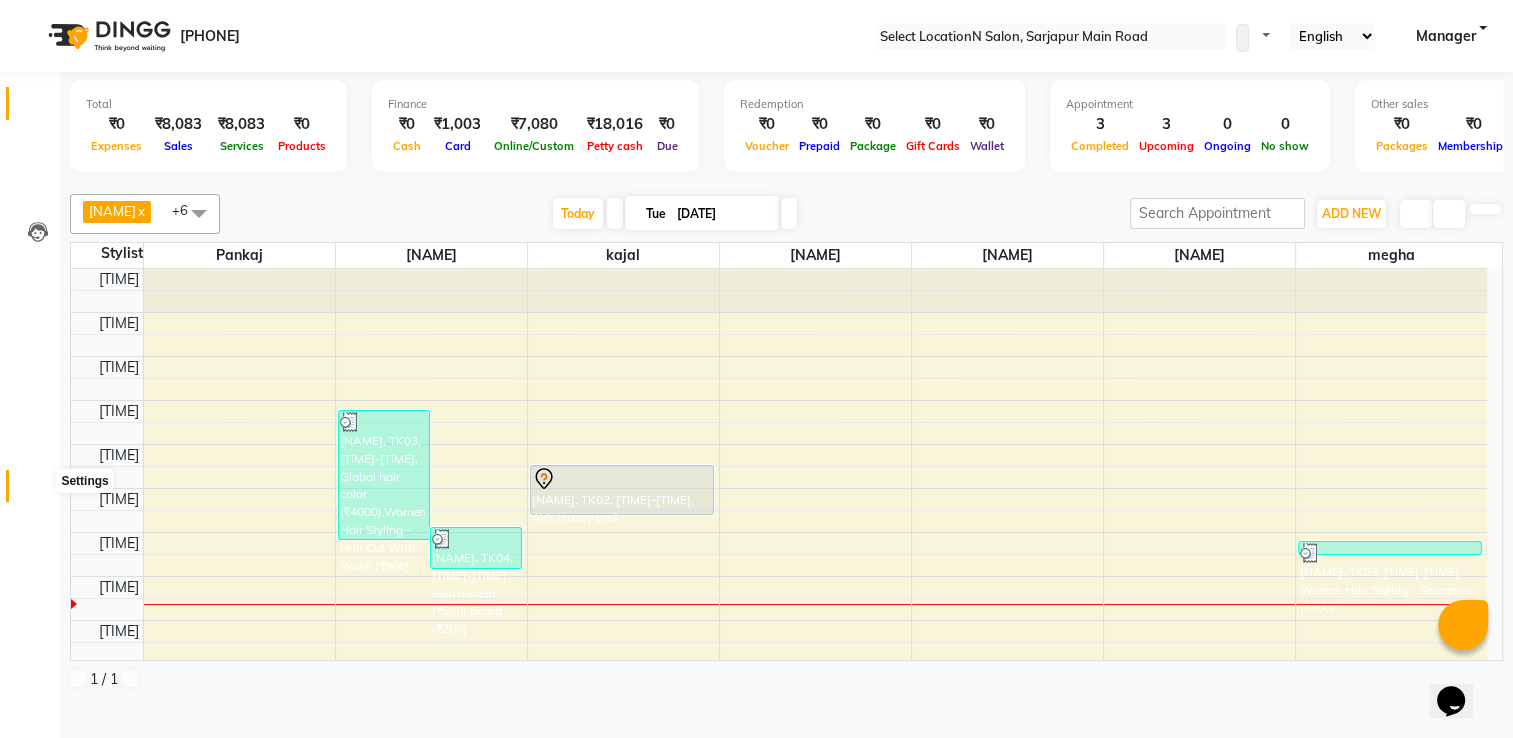 click at bounding box center [38, 491] 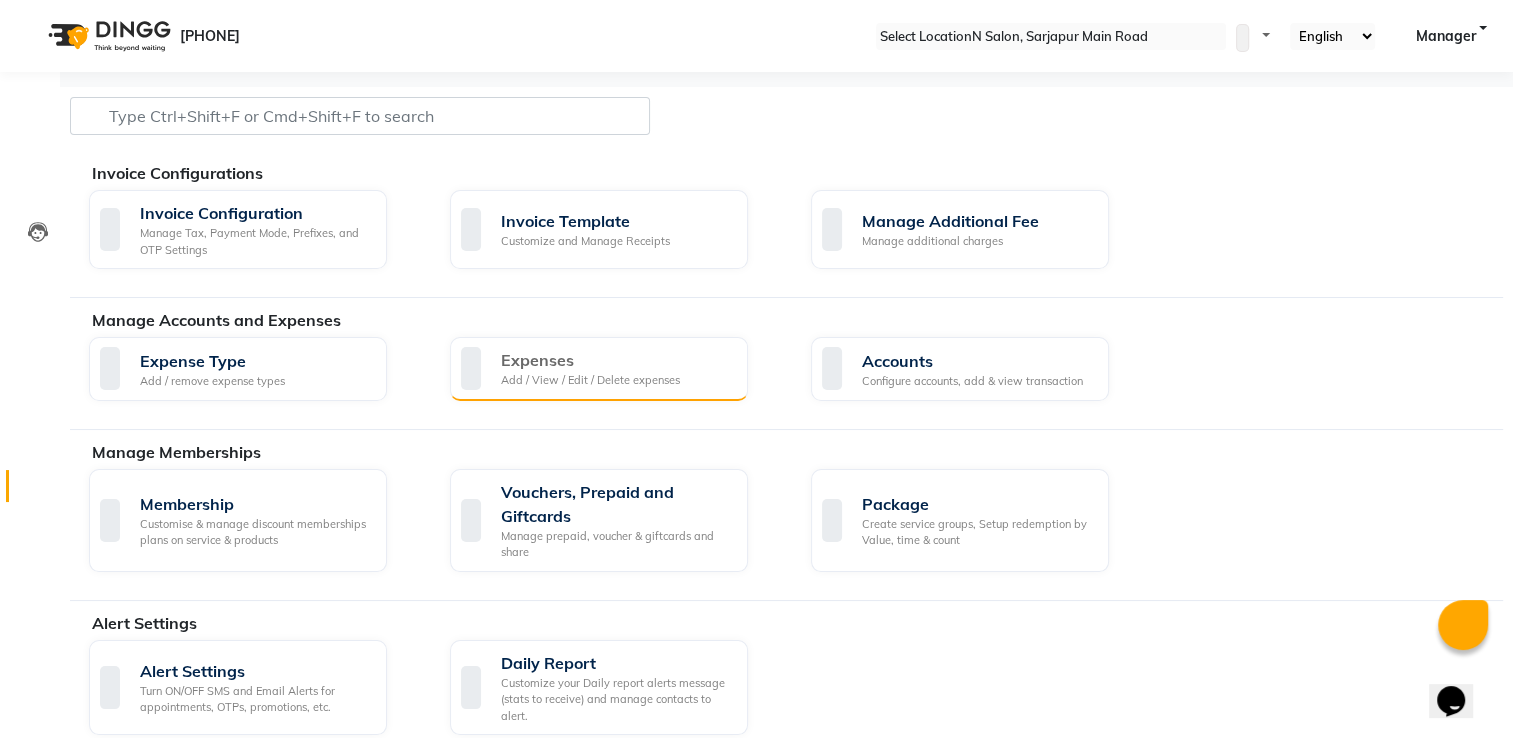 click on "Add / View / Edit / Delete expenses" at bounding box center (590, 380) 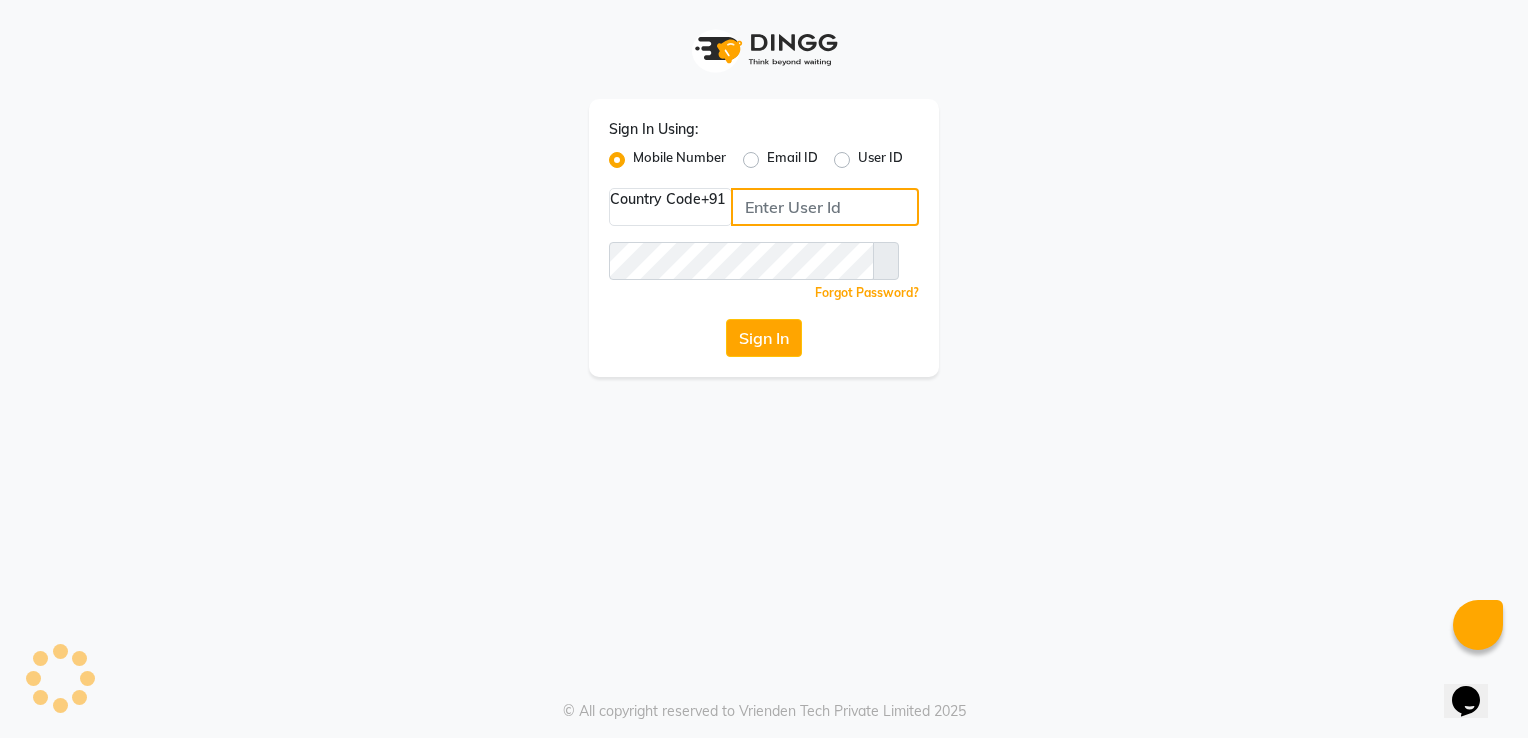 type on "[PHONE]" 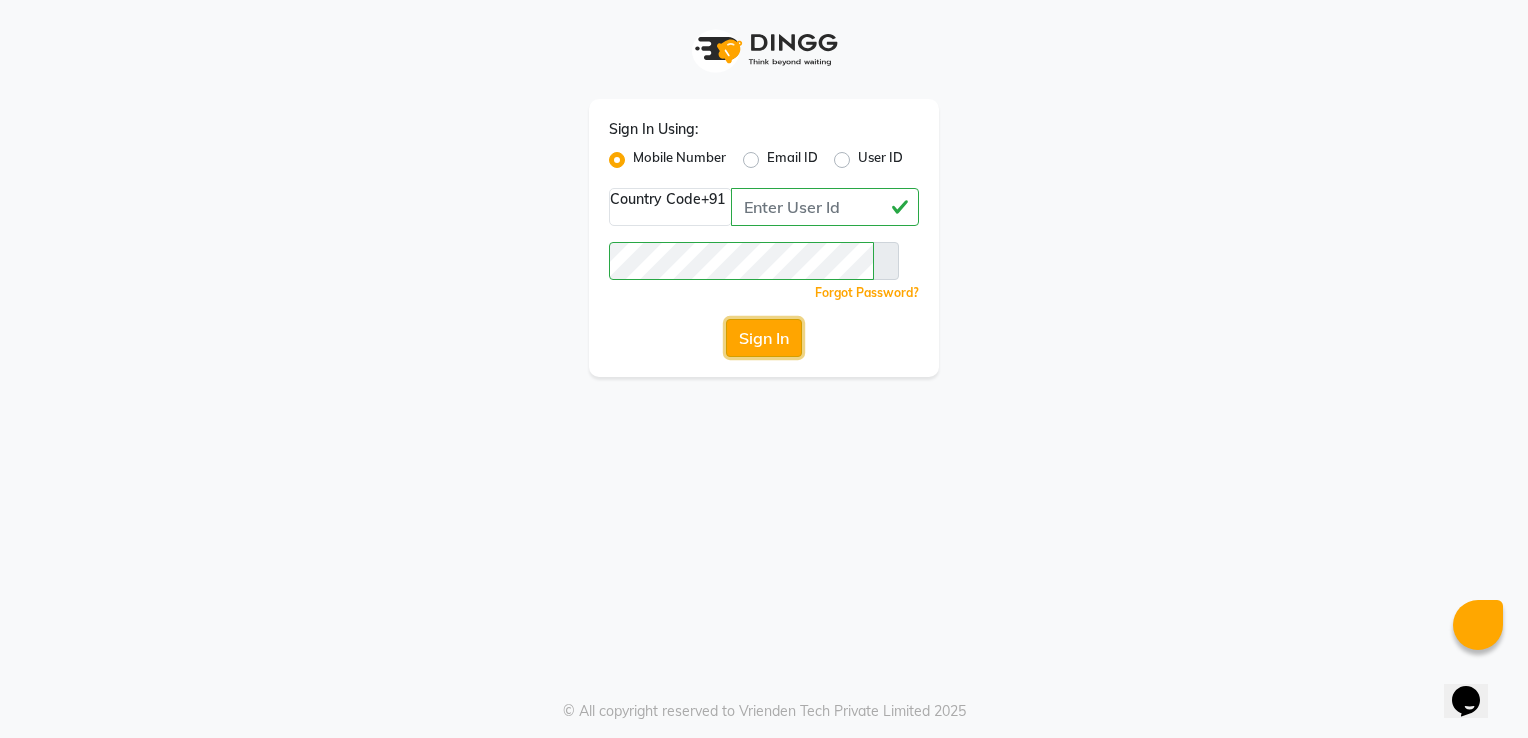 click on "Sign In" at bounding box center (764, 338) 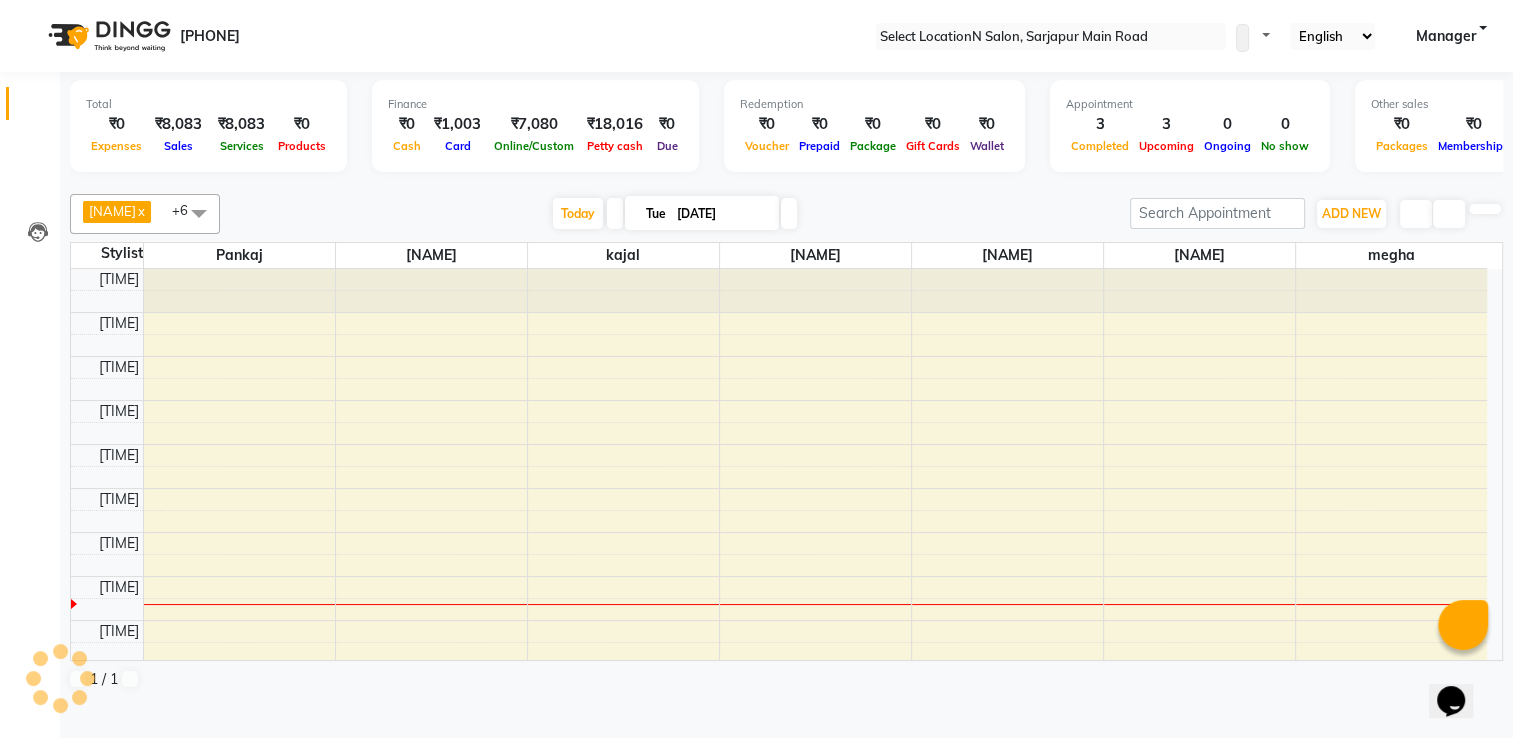 scroll, scrollTop: 0, scrollLeft: 0, axis: both 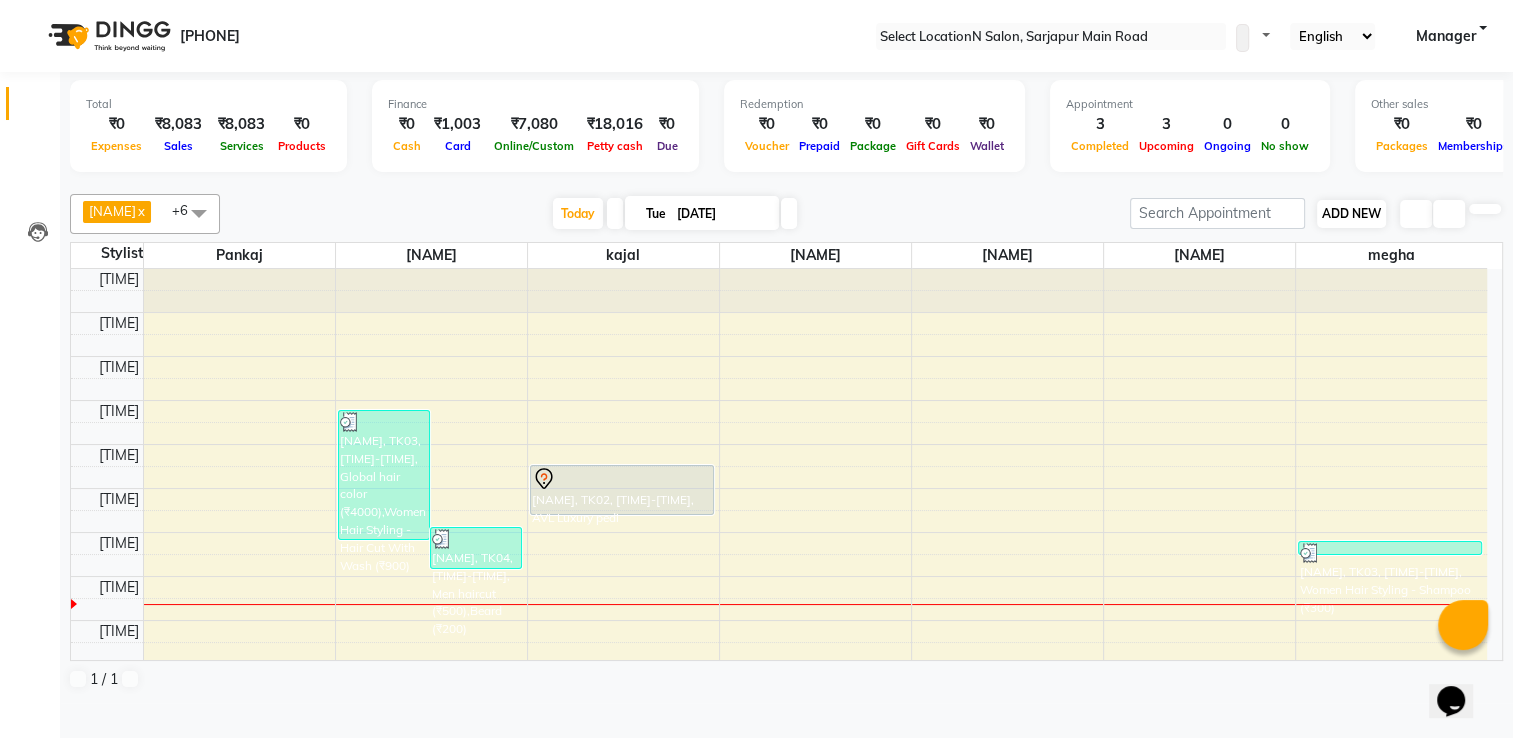click on "ADD NEW" at bounding box center (1351, 213) 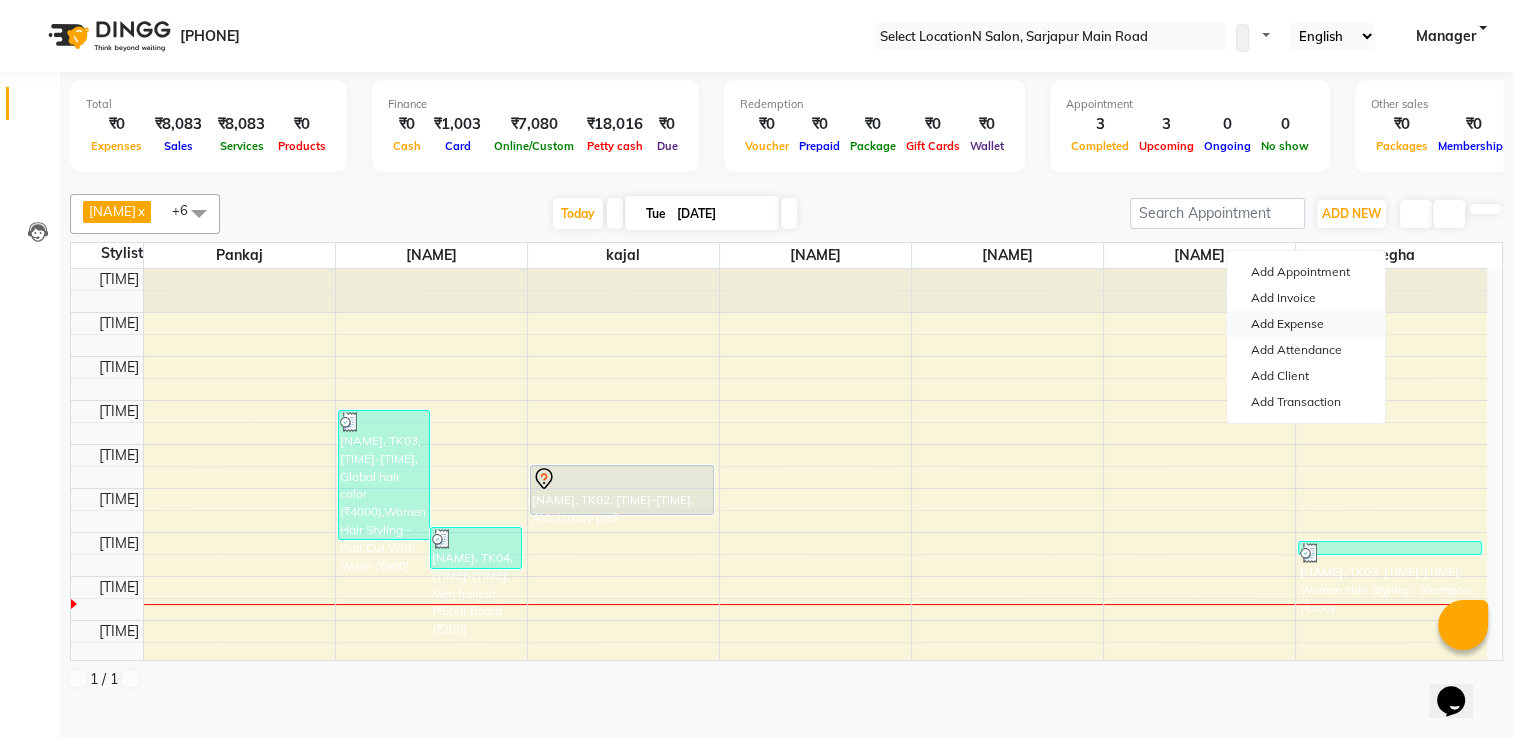 click on "Add Expense" at bounding box center [1306, 324] 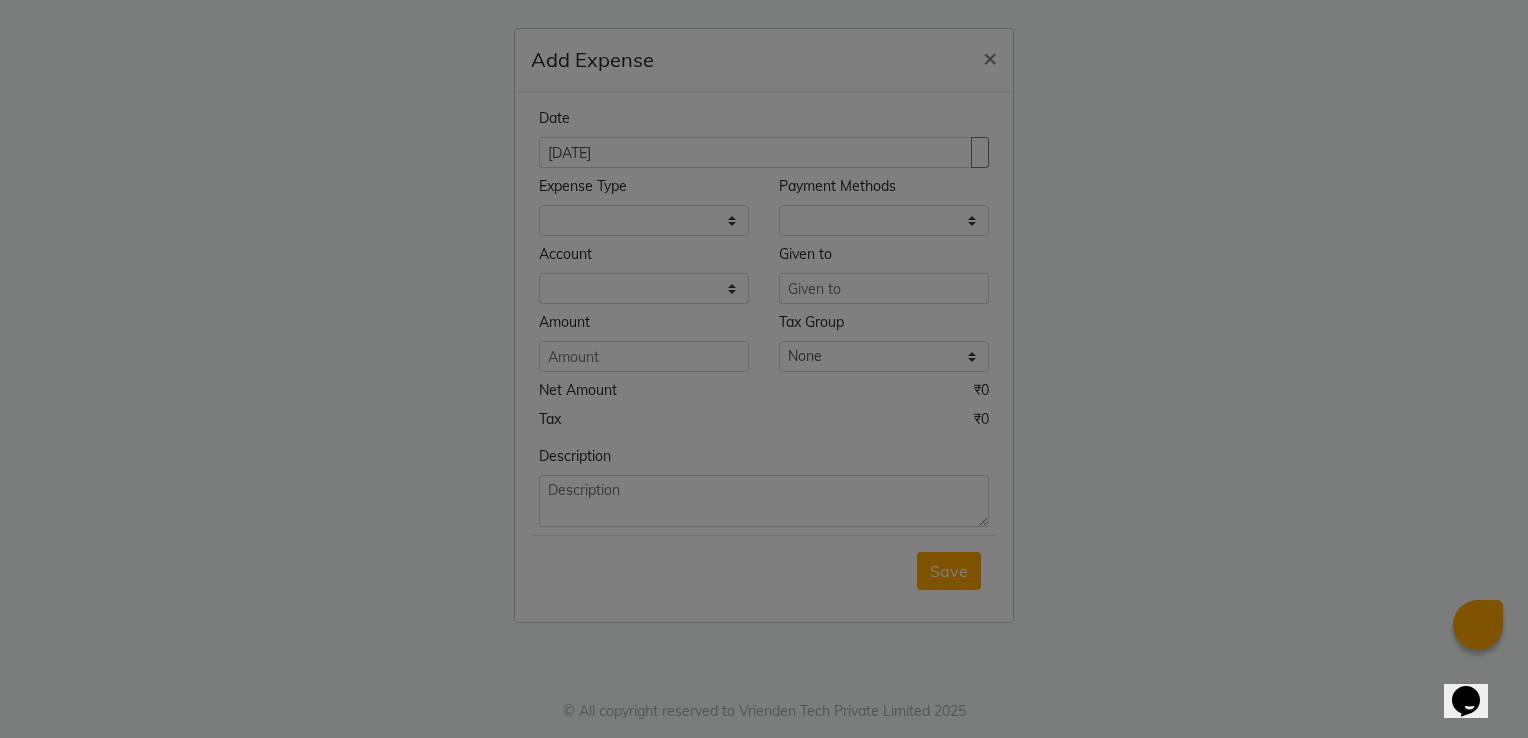 type 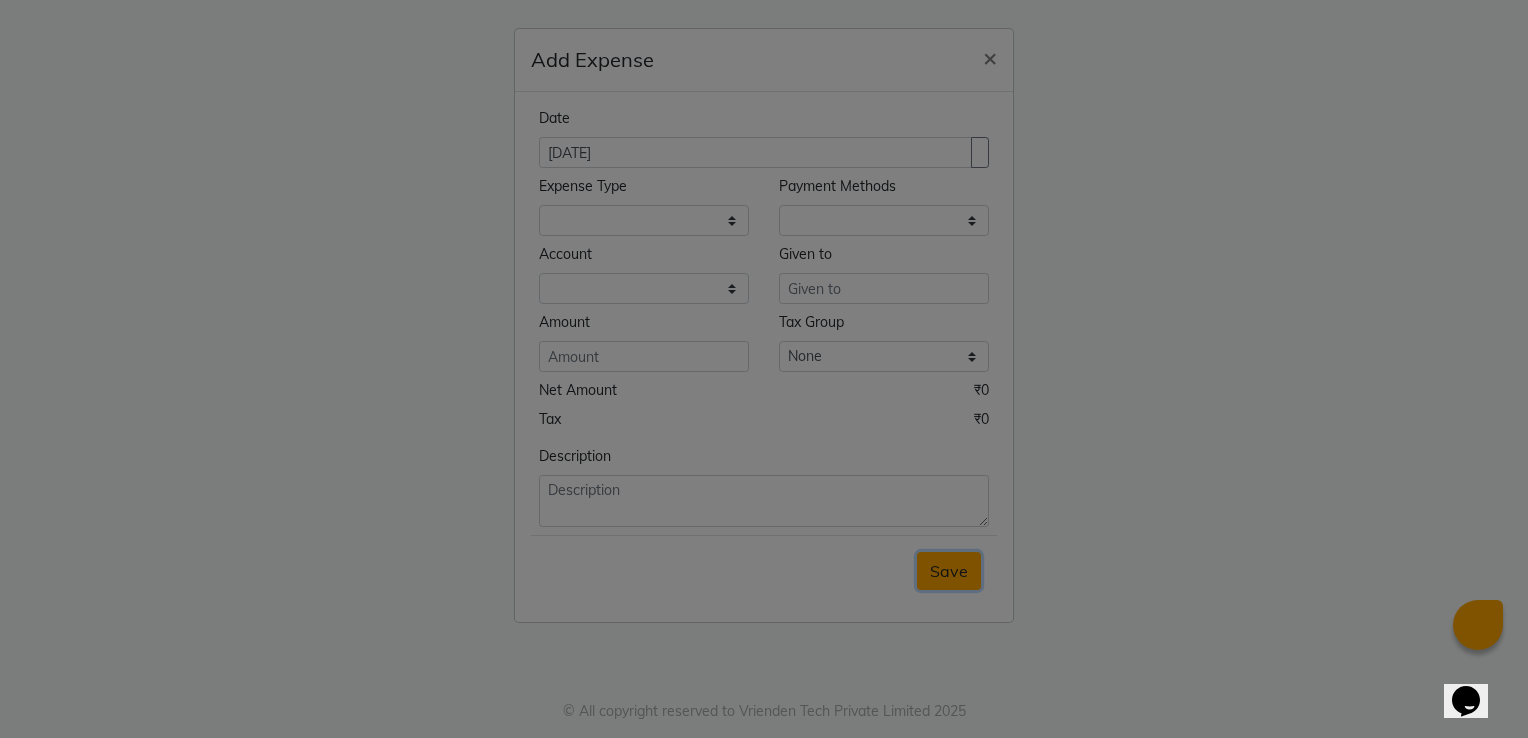 click on "Save" at bounding box center [949, 571] 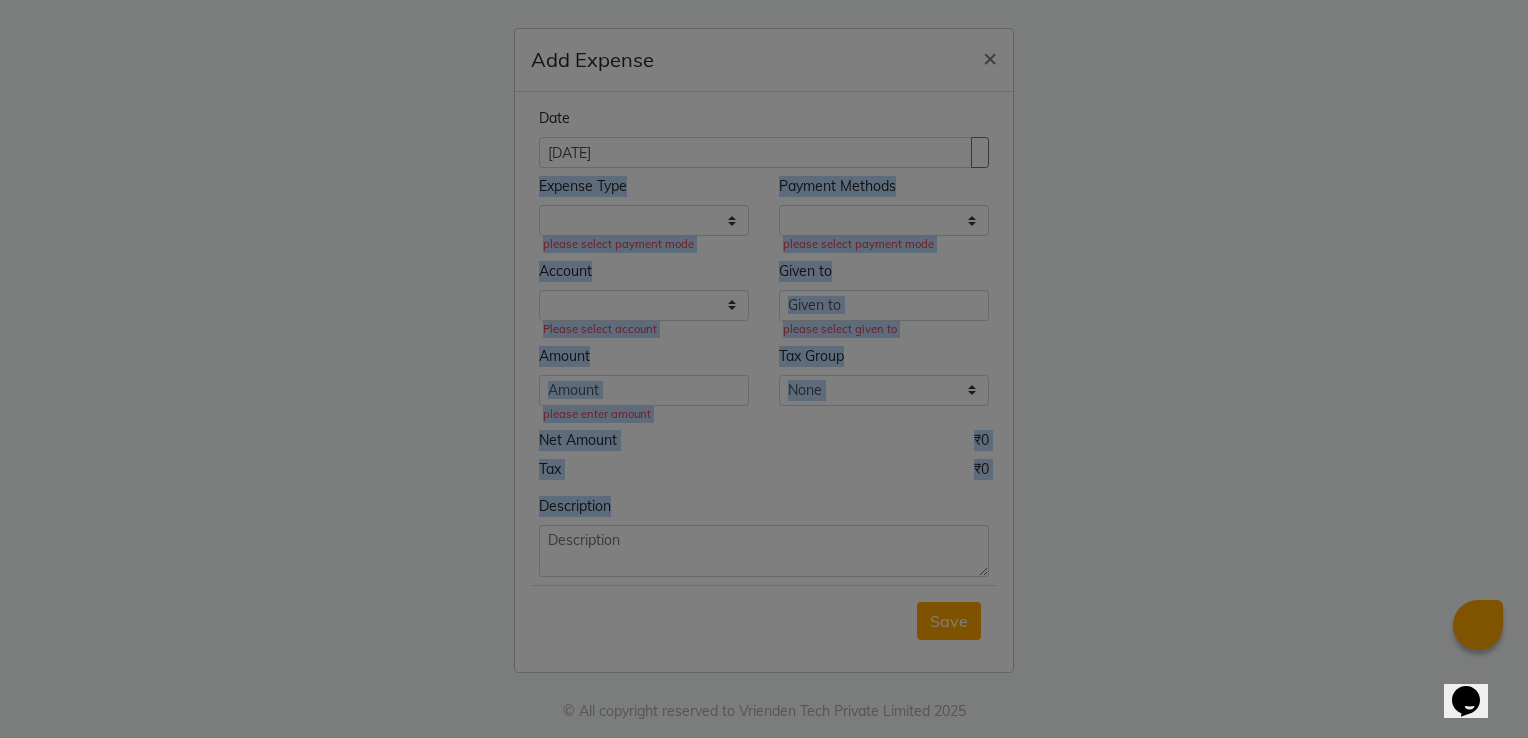 drag, startPoint x: 1120, startPoint y: 646, endPoint x: 1011, endPoint y: 120, distance: 537.175 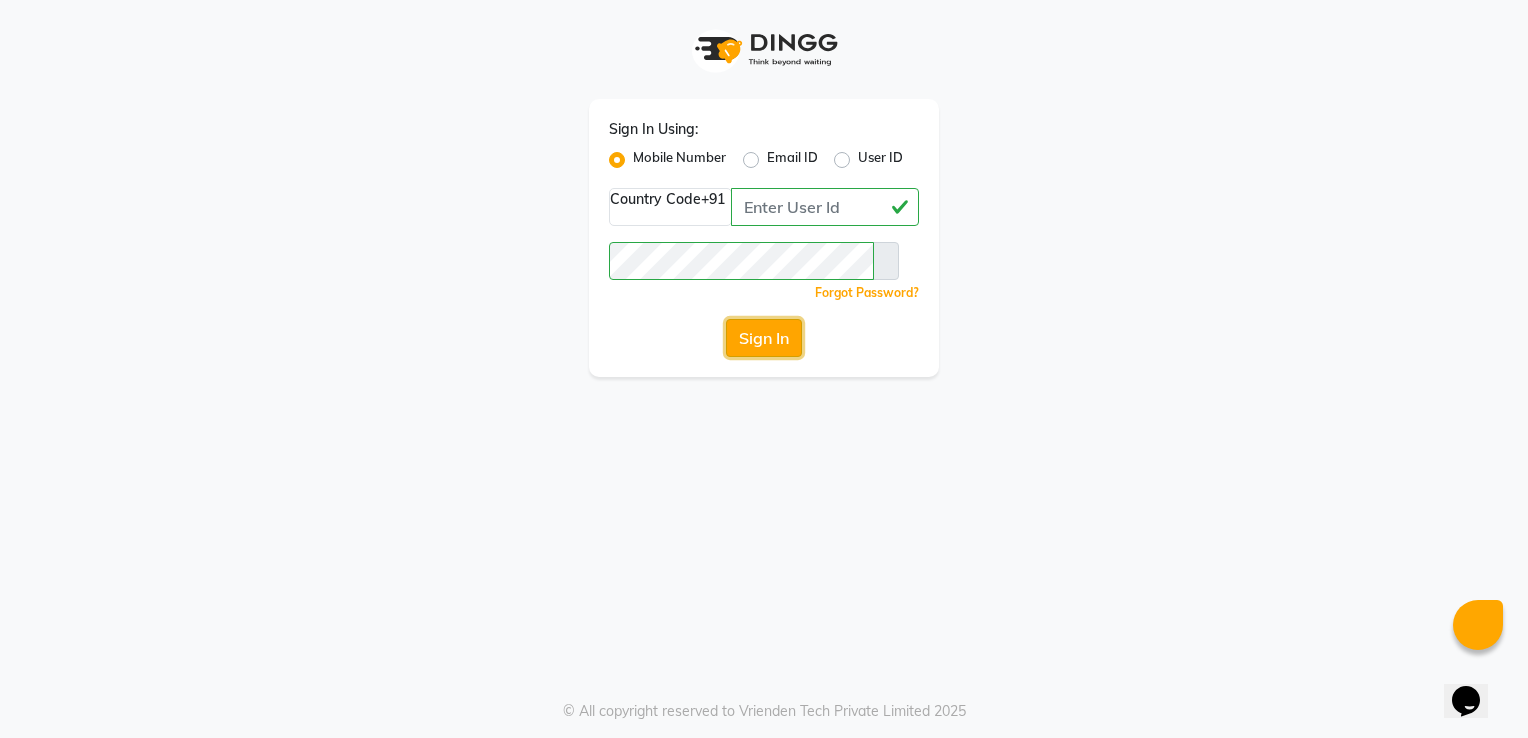 click on "Sign In" at bounding box center (764, 338) 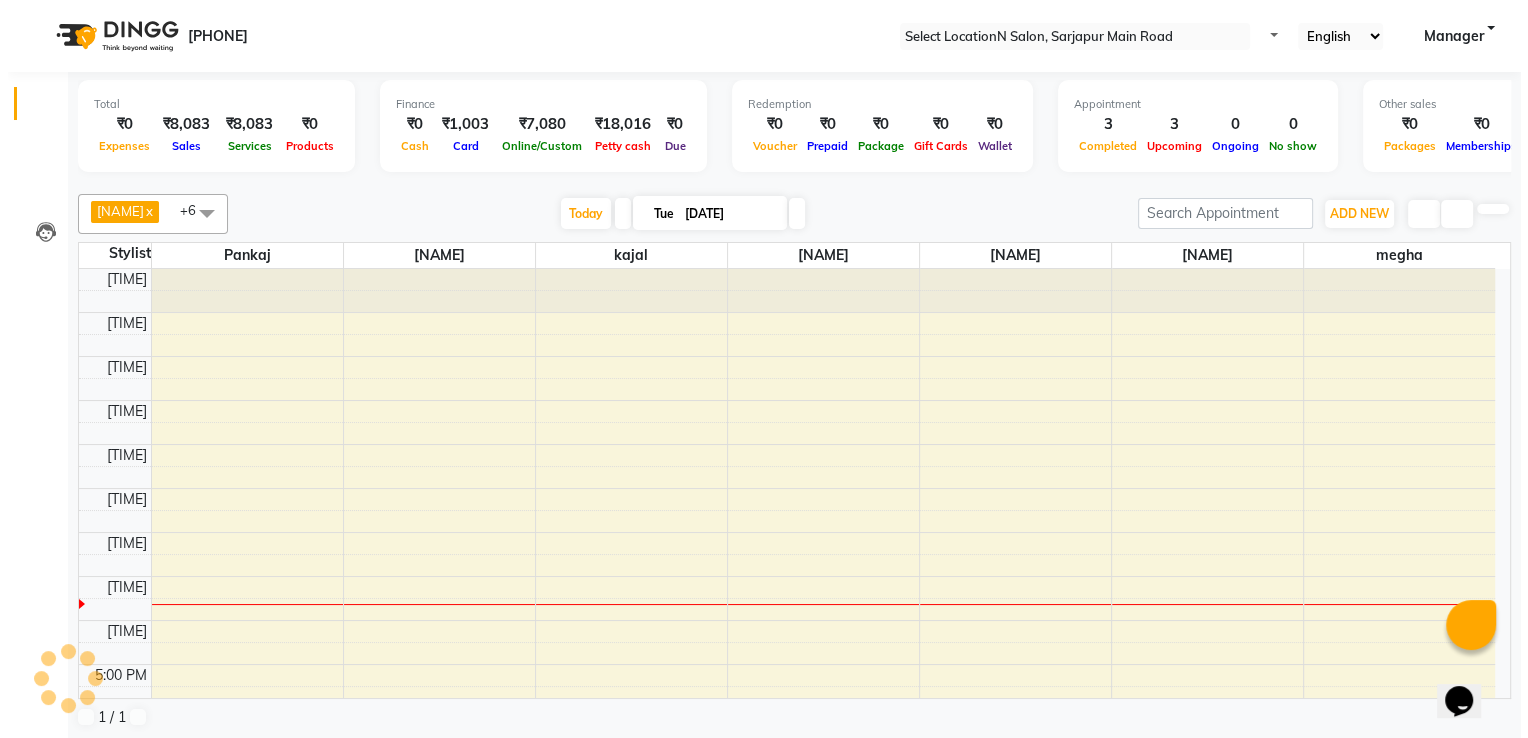 scroll, scrollTop: 0, scrollLeft: 0, axis: both 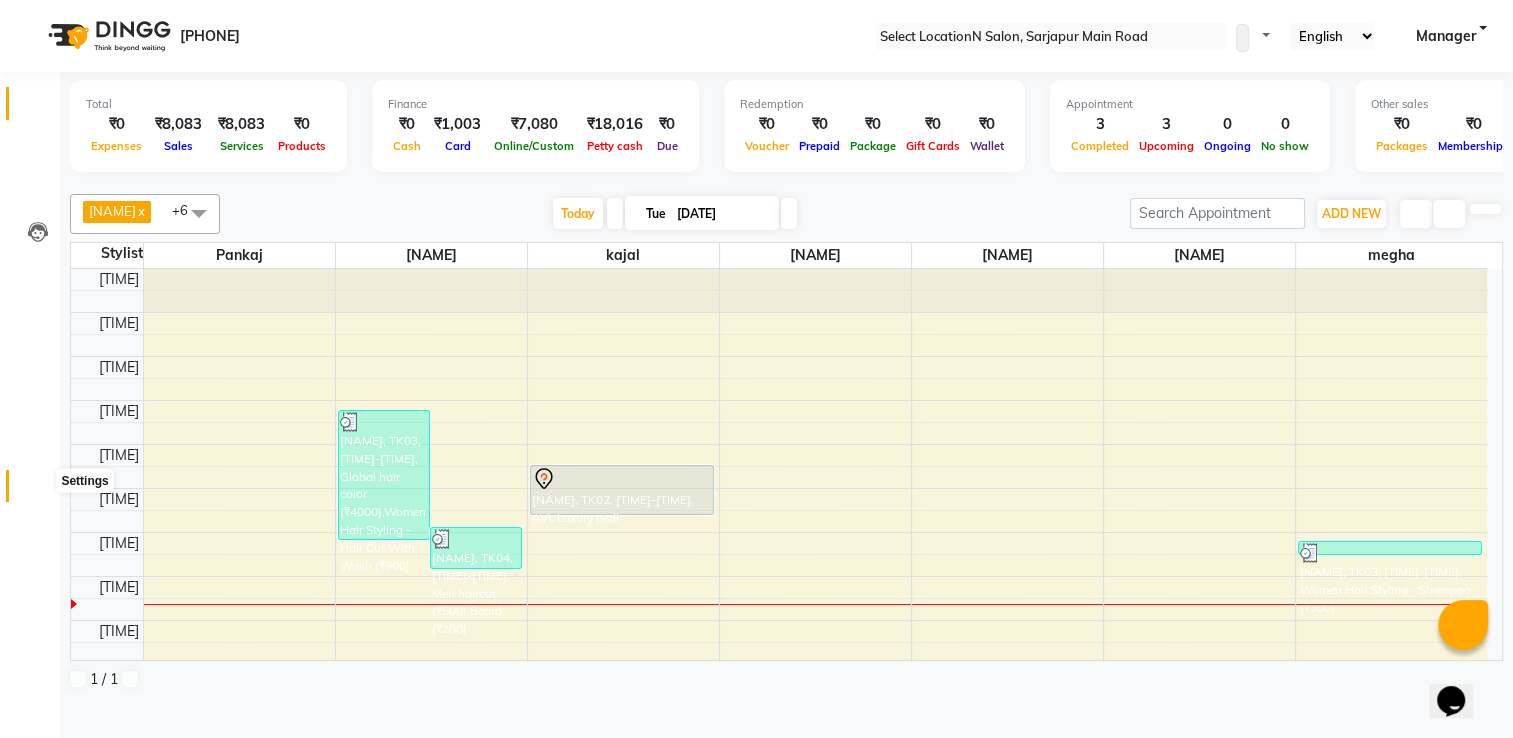 click at bounding box center (37, 491) 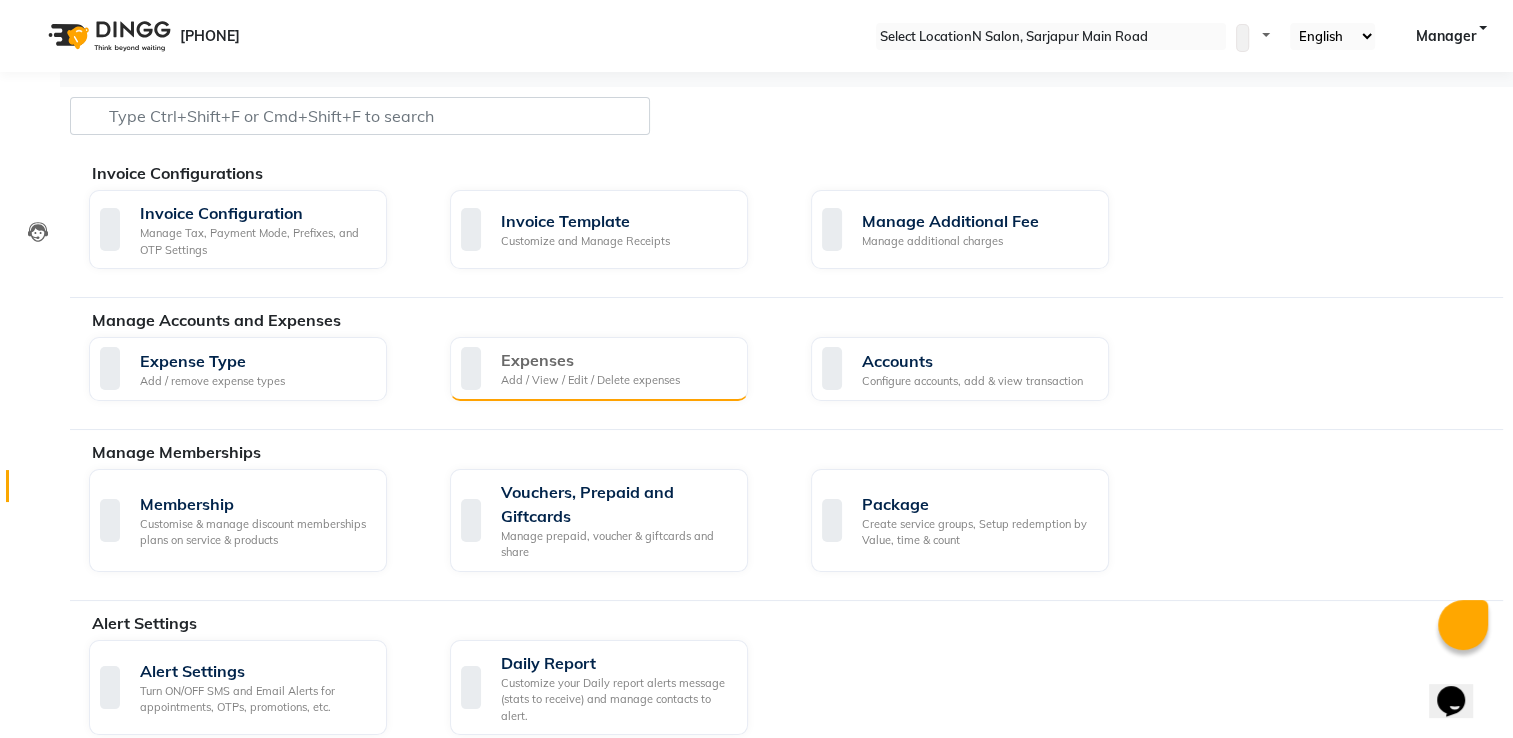 click on "[CATEGORY]" at bounding box center (590, 360) 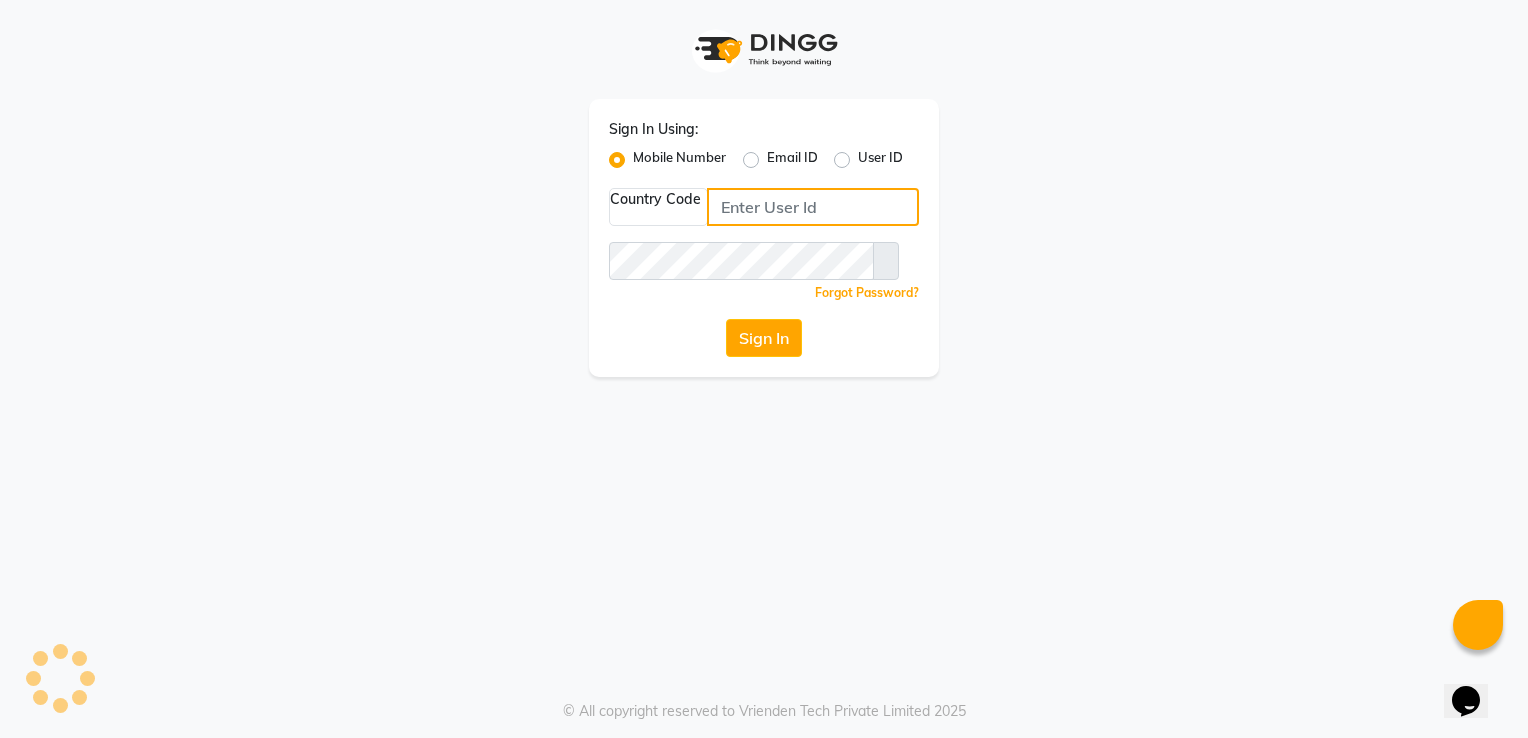 type on "[PHONE]" 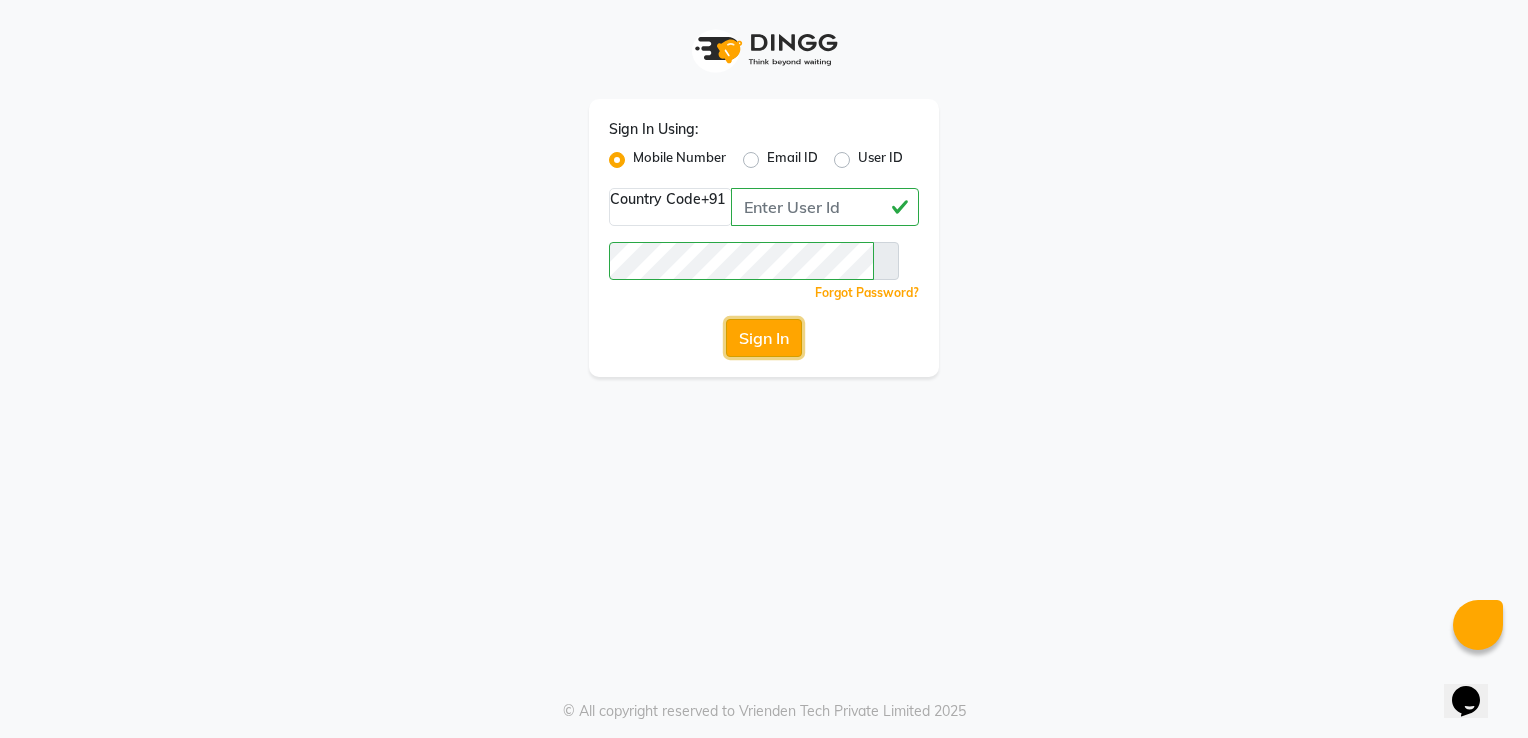 click on "Sign In" at bounding box center [764, 338] 